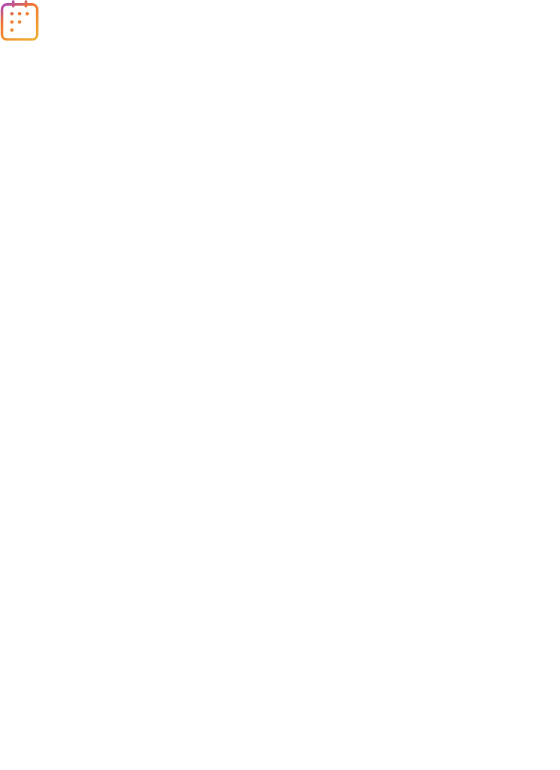 scroll, scrollTop: 0, scrollLeft: 0, axis: both 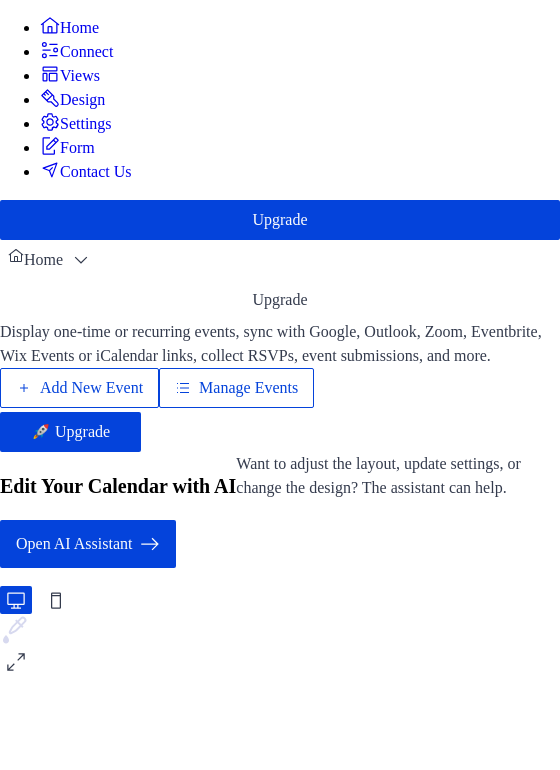 click on "Add New Event" at bounding box center (91, 388) 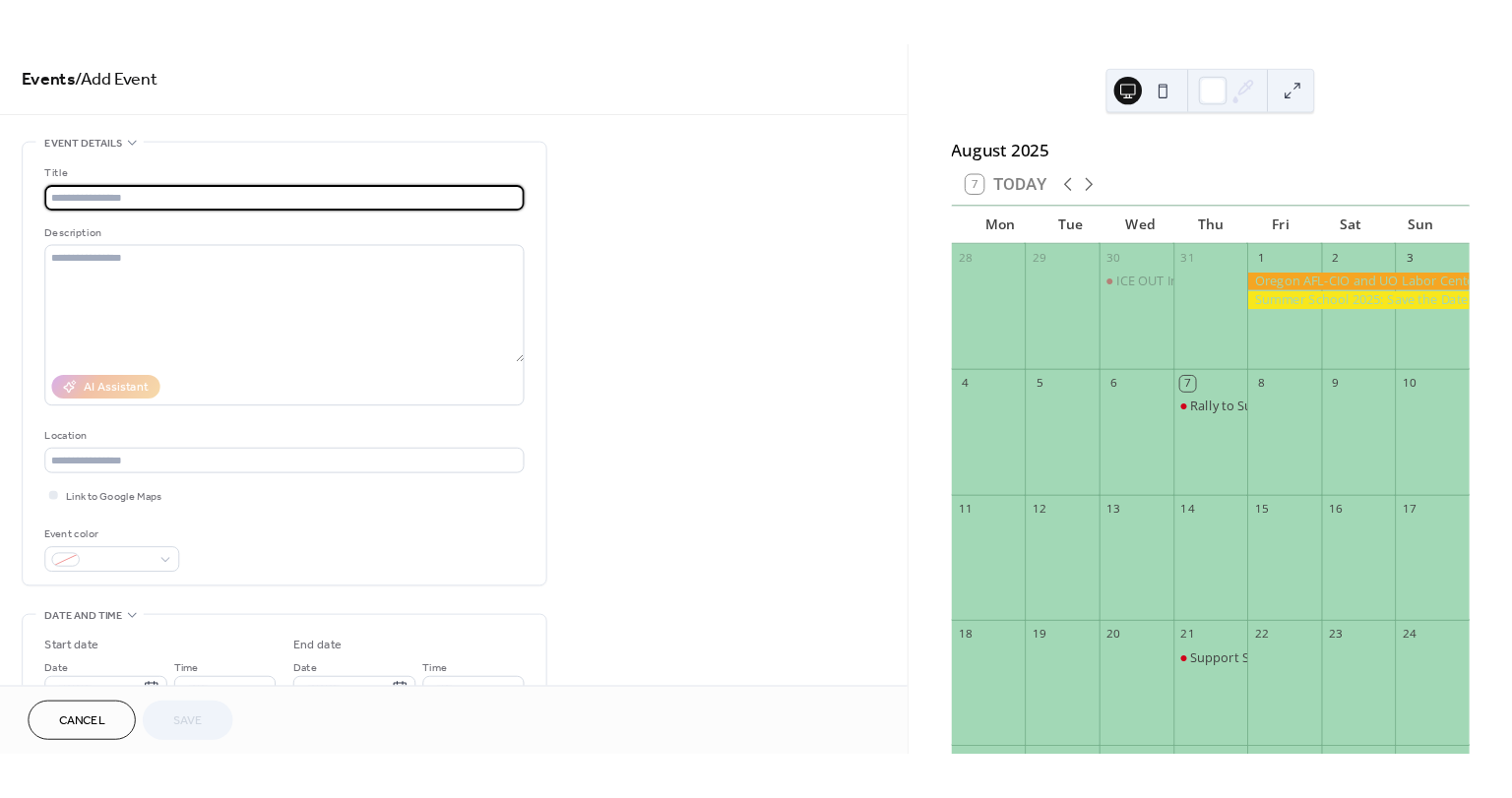 scroll, scrollTop: 0, scrollLeft: 0, axis: both 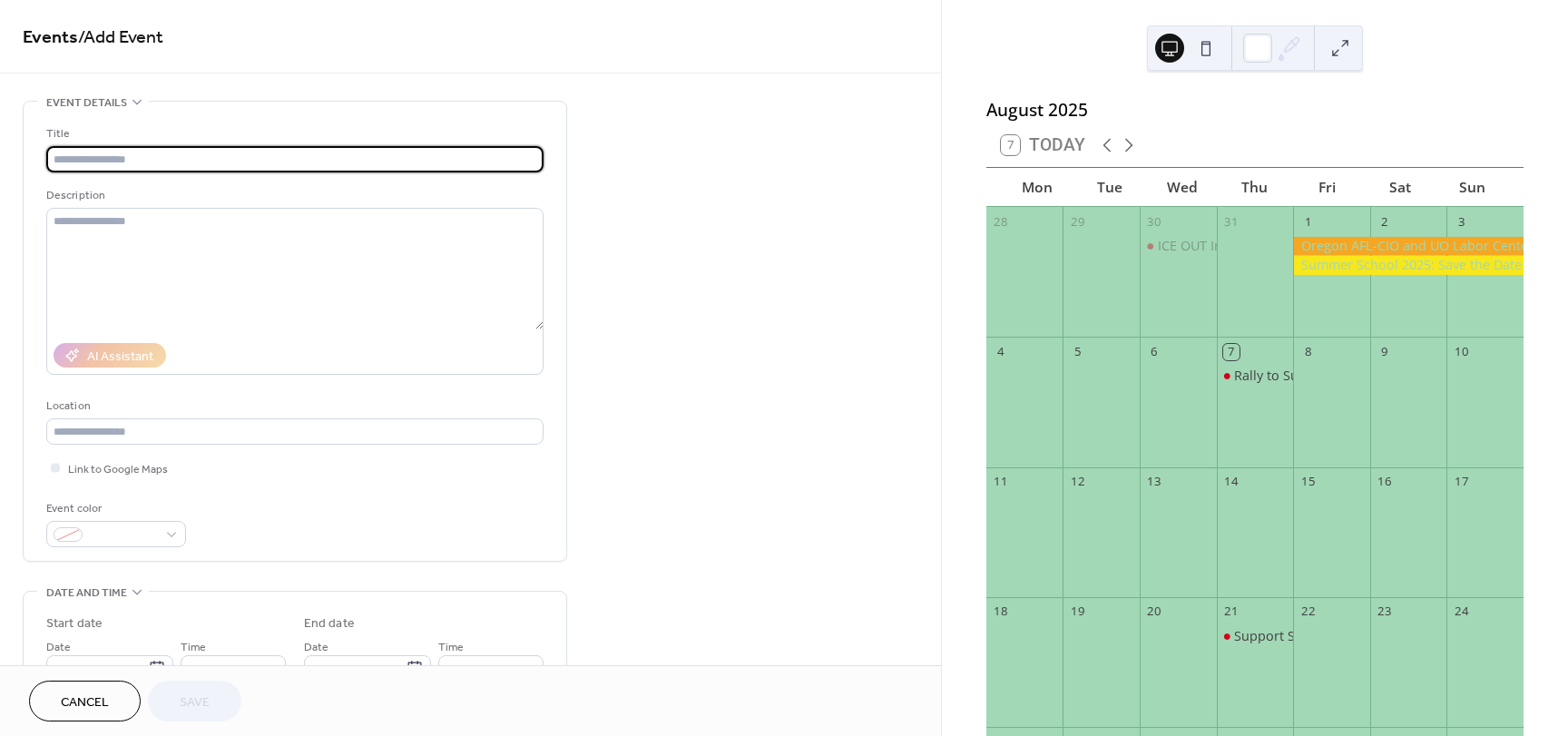 click at bounding box center [295, 159] 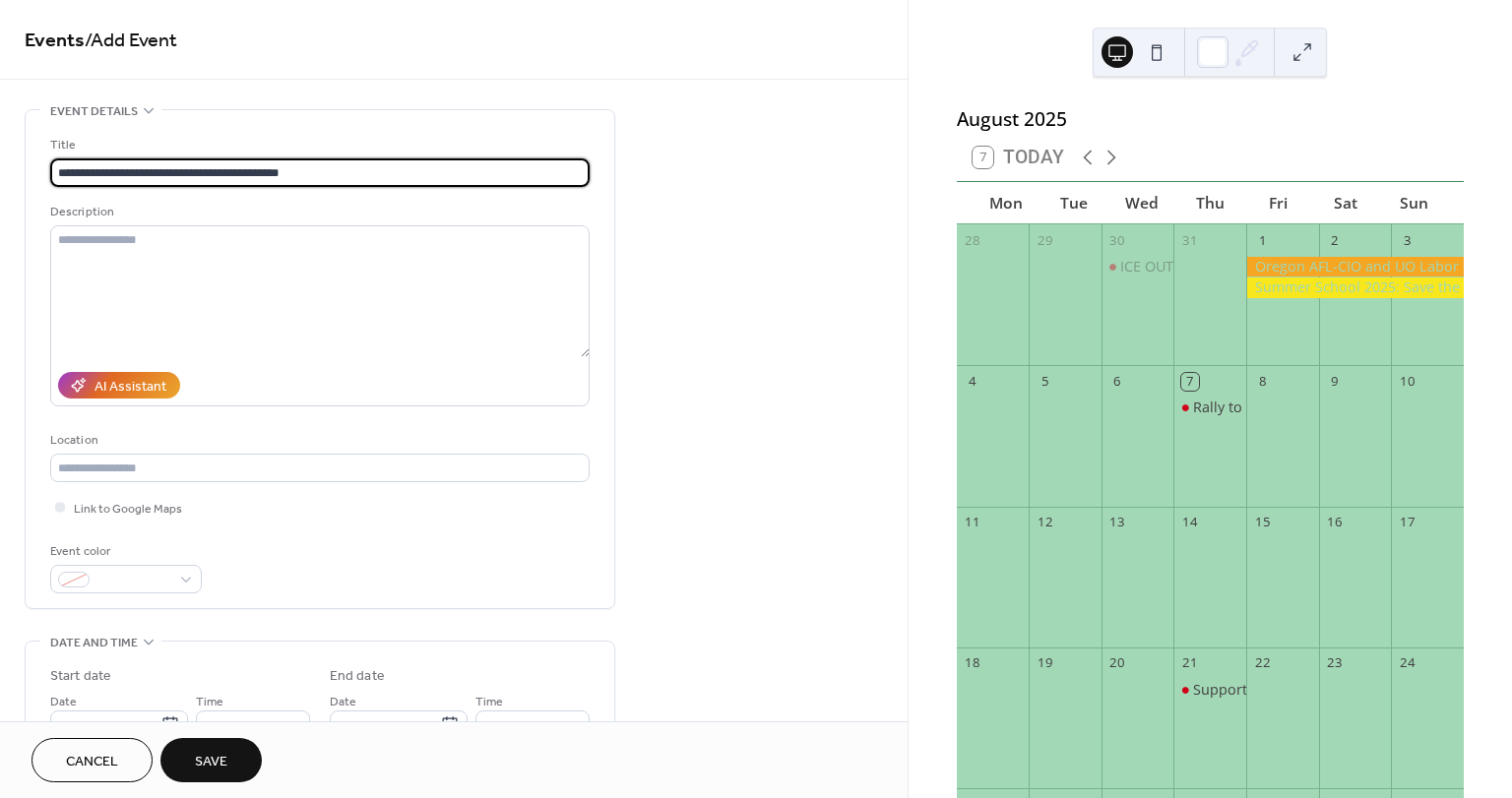 type on "**********" 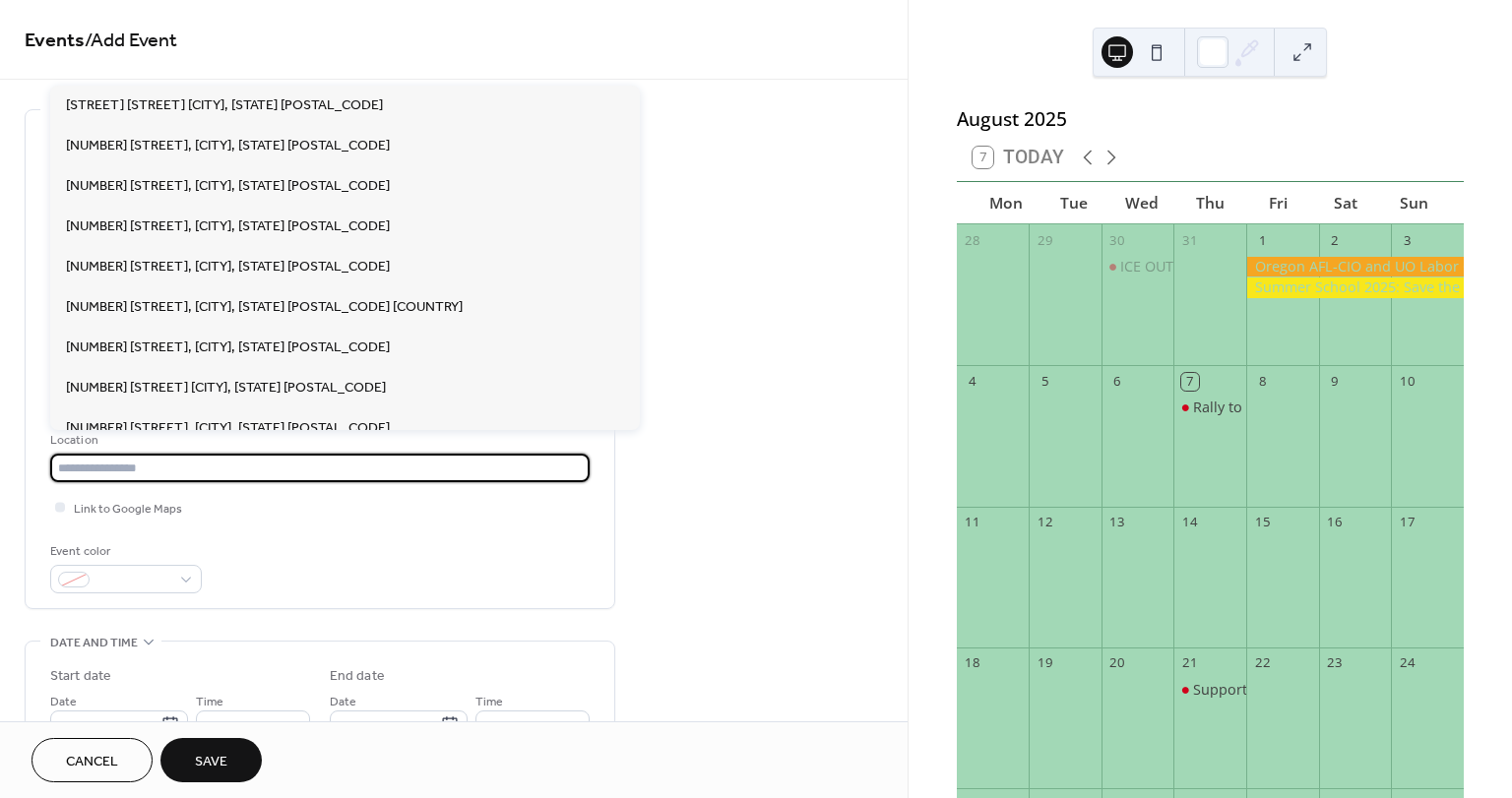 click at bounding box center [320, 467] 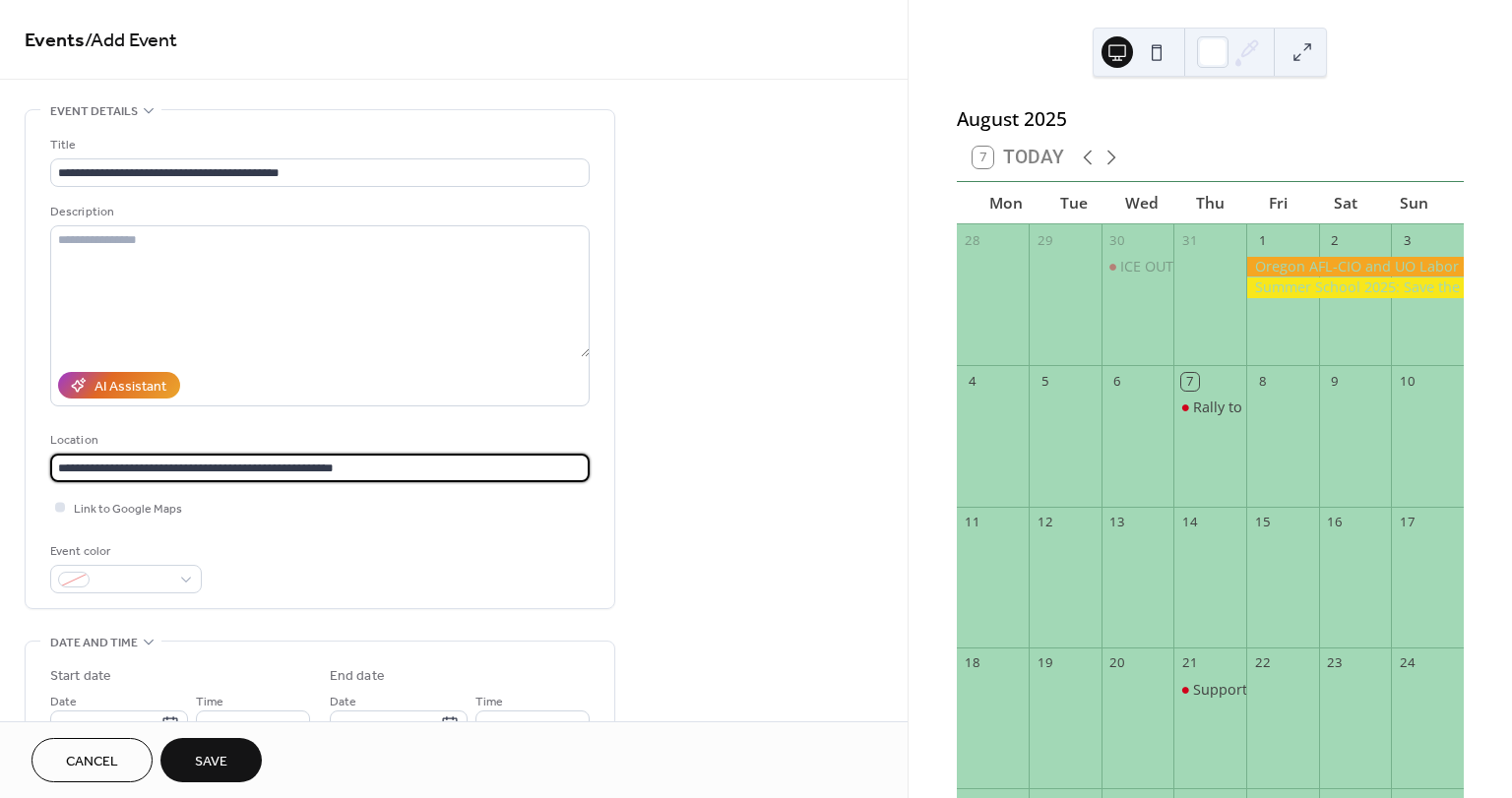 type on "**********" 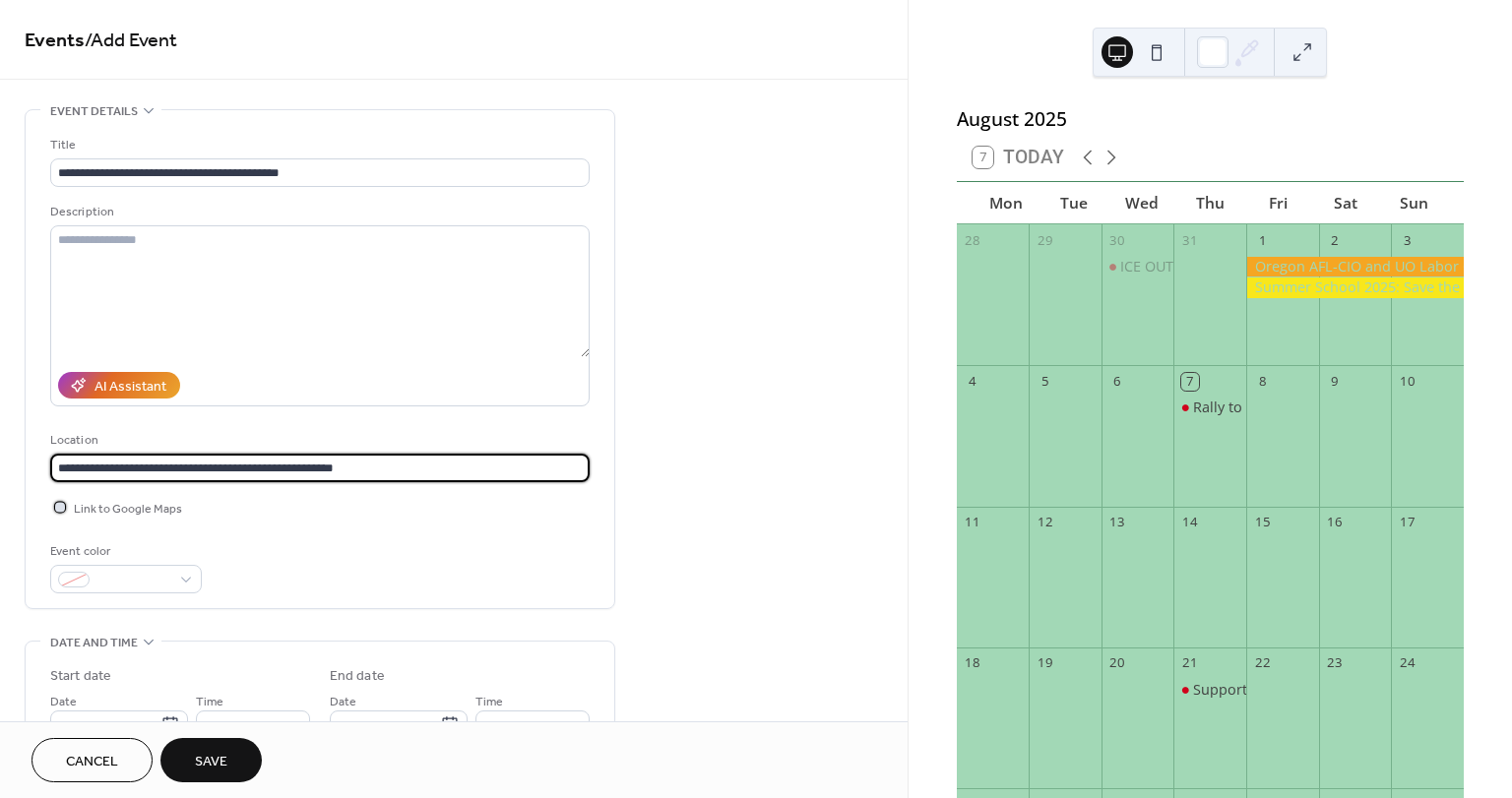 click on "Link to Google Maps" at bounding box center [128, 509] 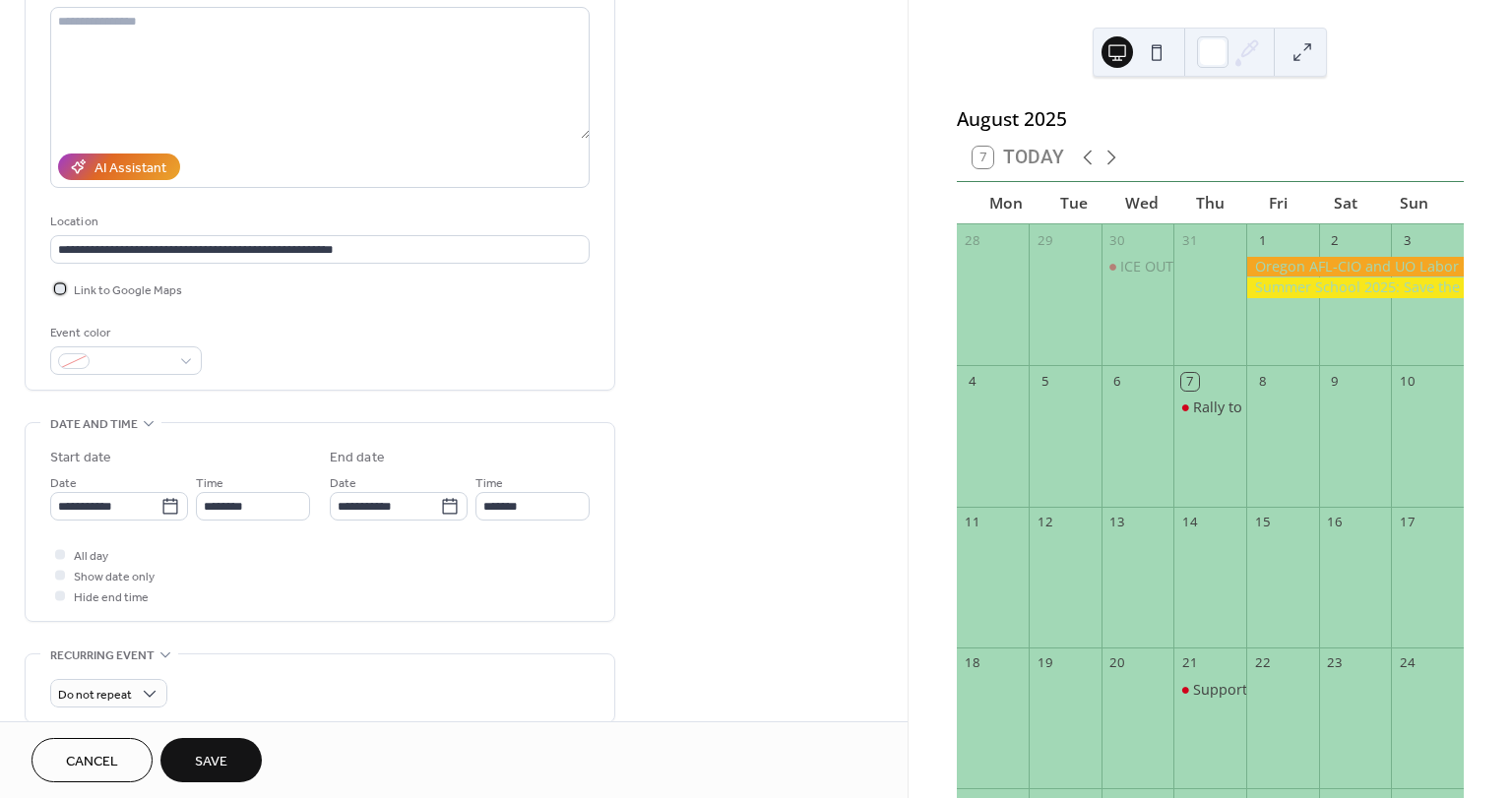 scroll, scrollTop: 236, scrollLeft: 0, axis: vertical 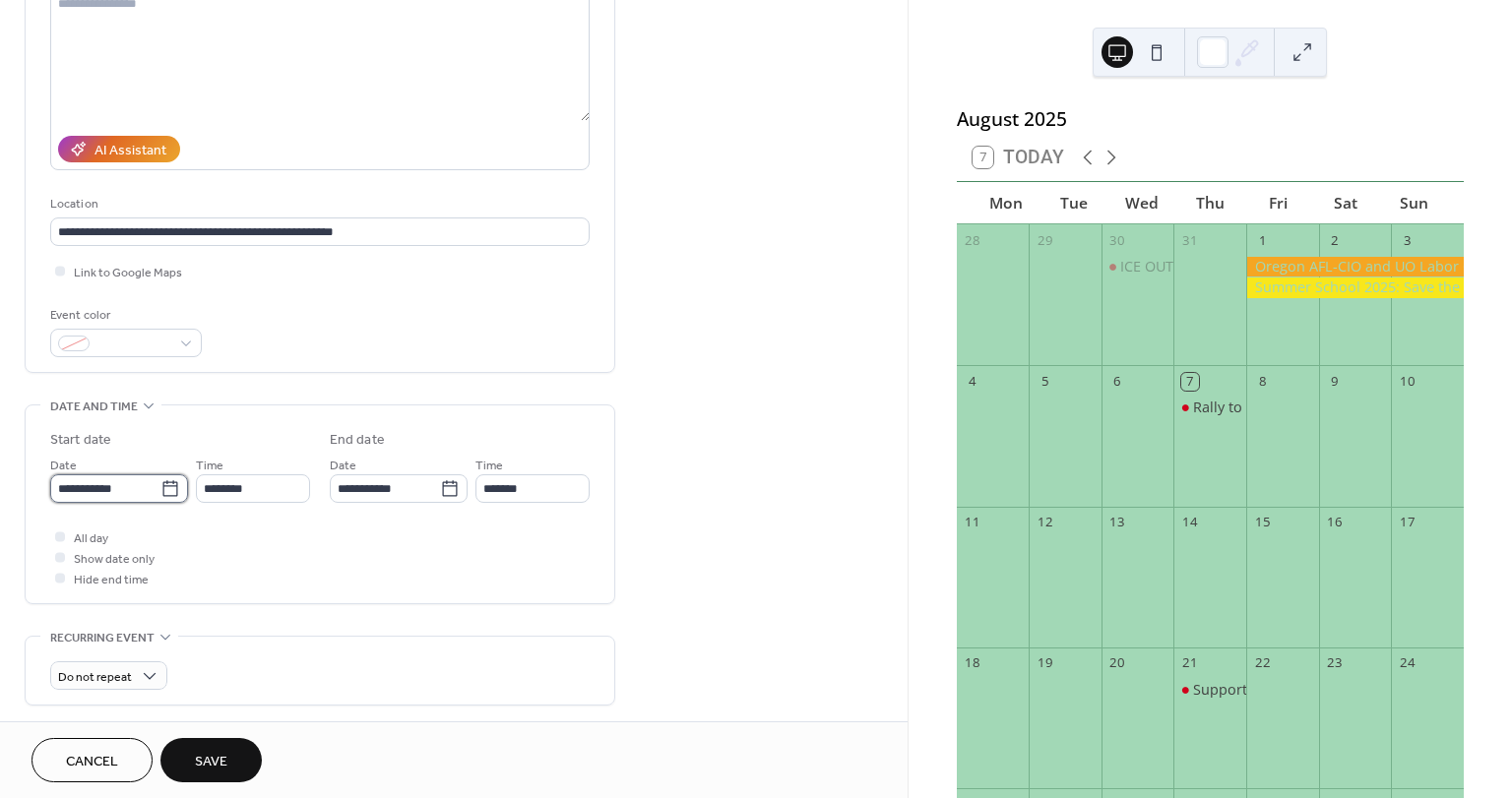 click on "**********" at bounding box center [105, 488] 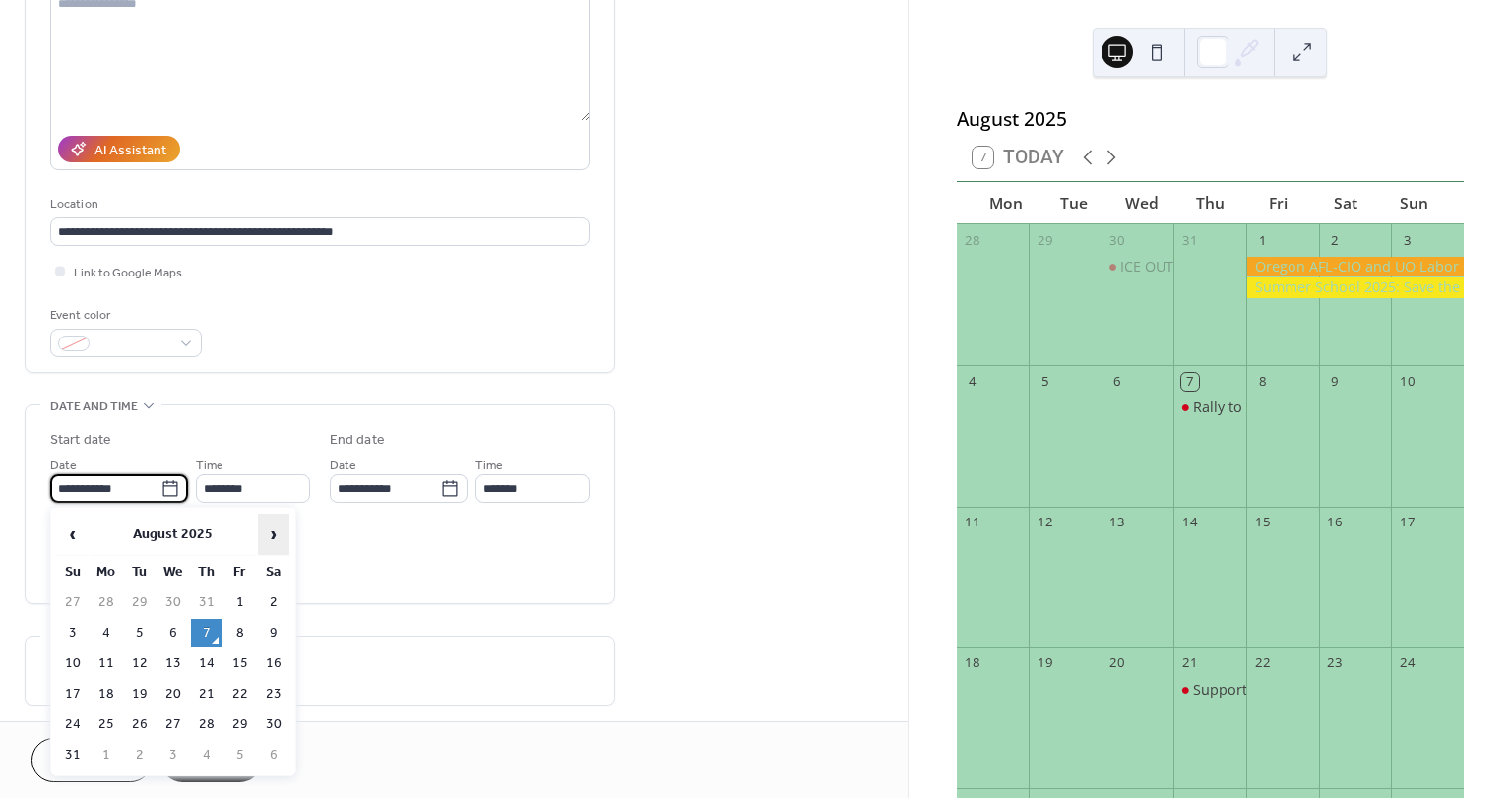 click on "›" at bounding box center [274, 534] 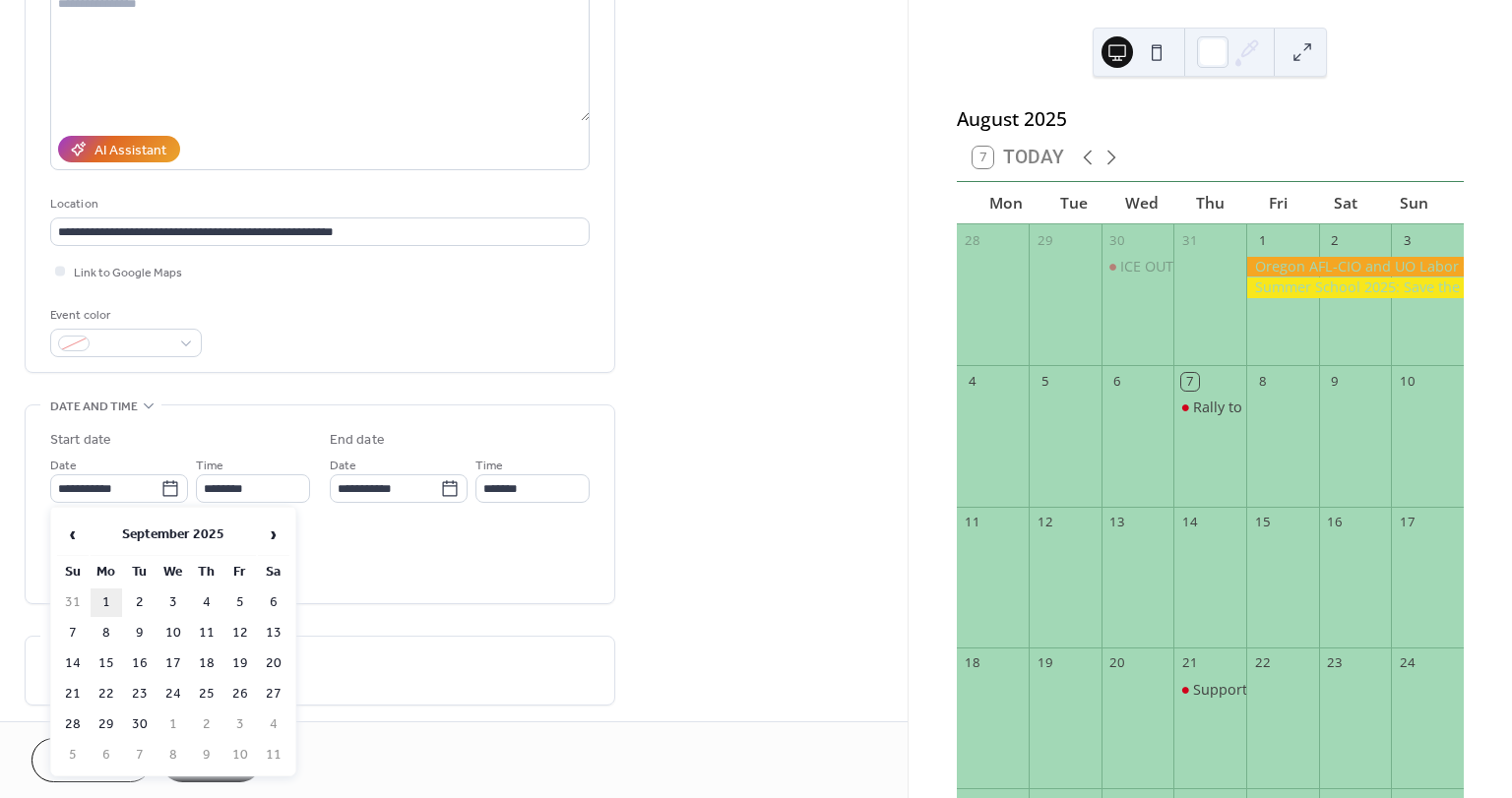 click on "1" at bounding box center [106, 602] 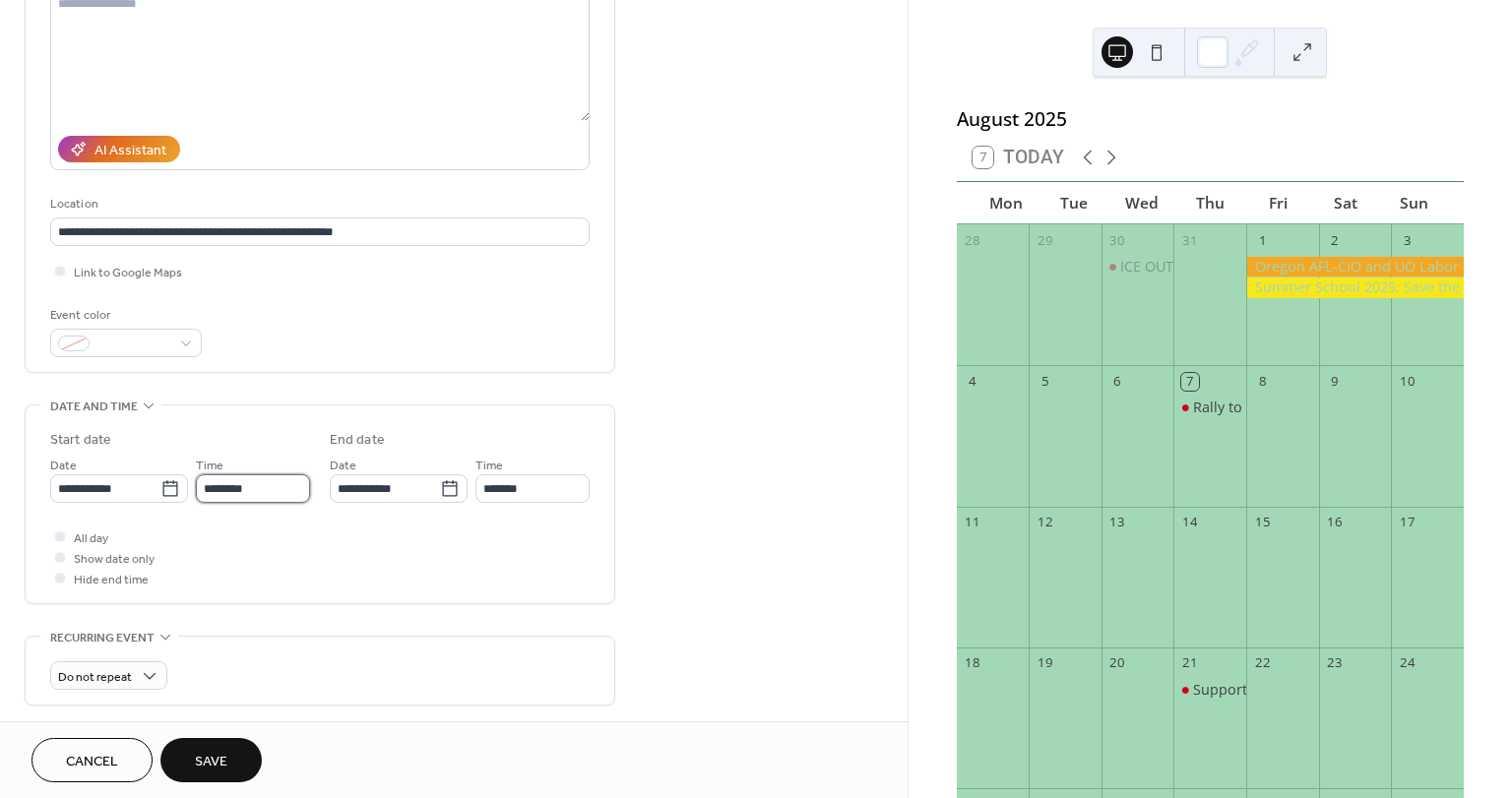 click on "********" at bounding box center [253, 488] 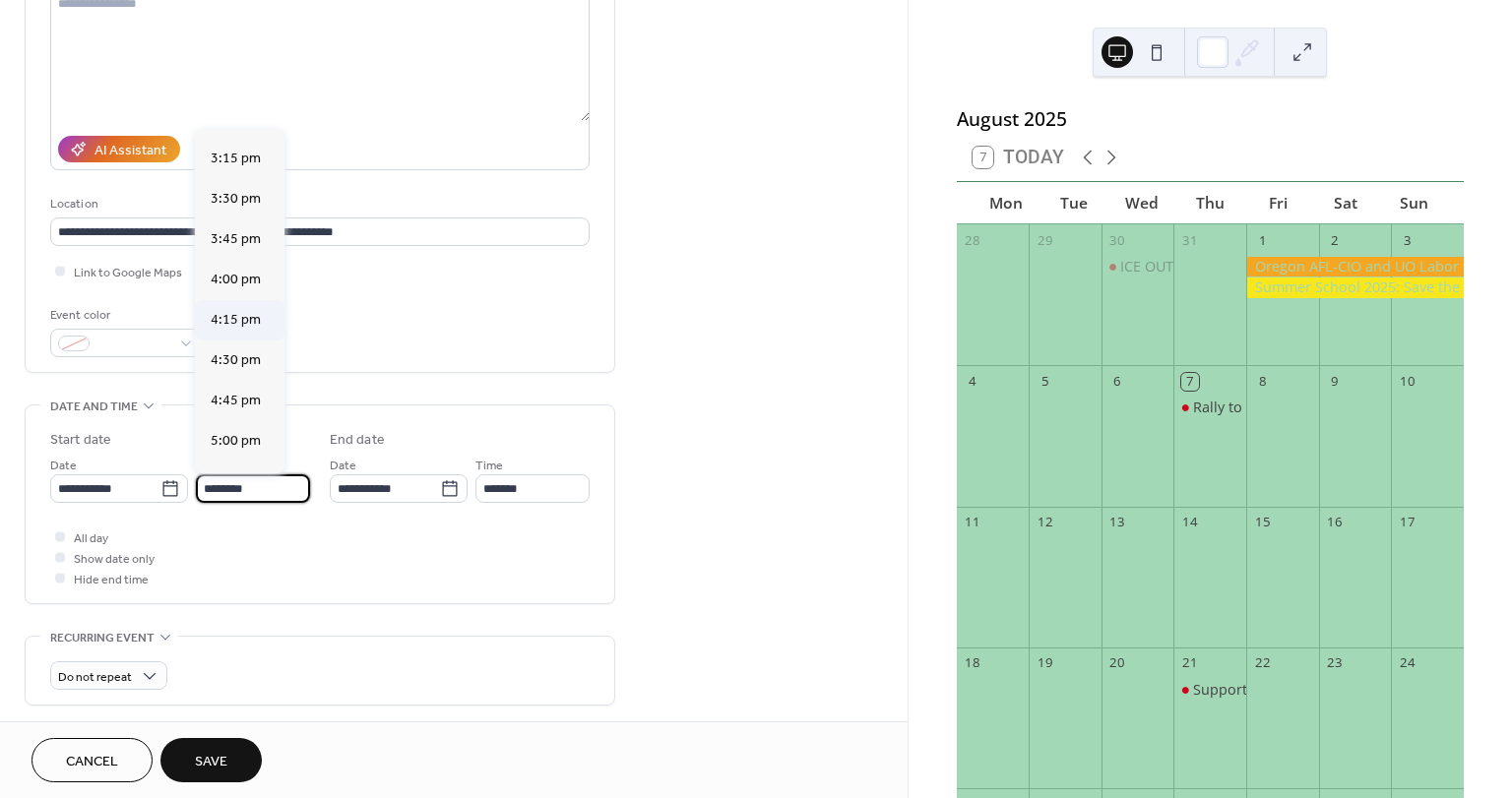scroll, scrollTop: 2566, scrollLeft: 0, axis: vertical 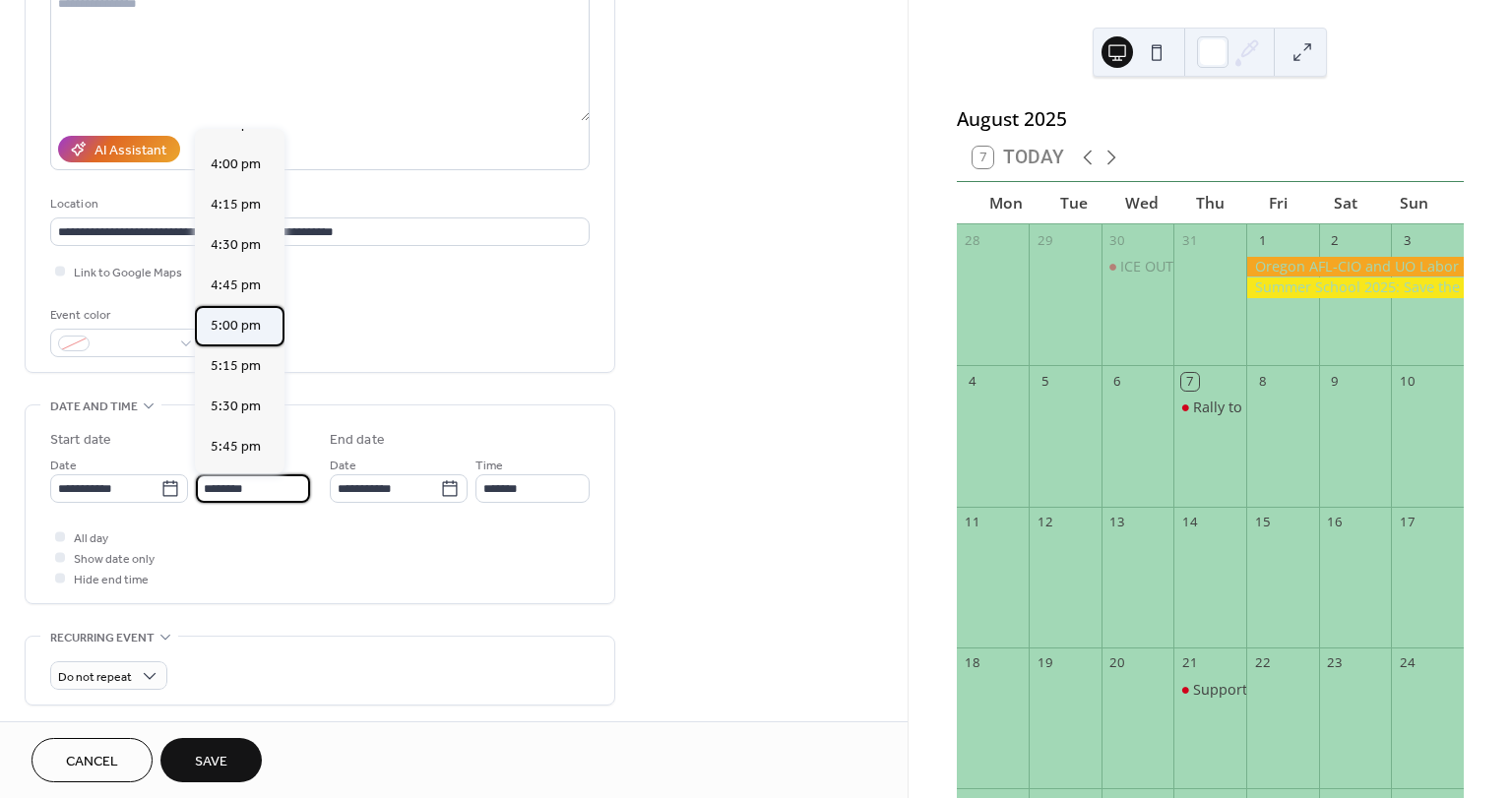 click on "5:00 pm" at bounding box center (235, 326) 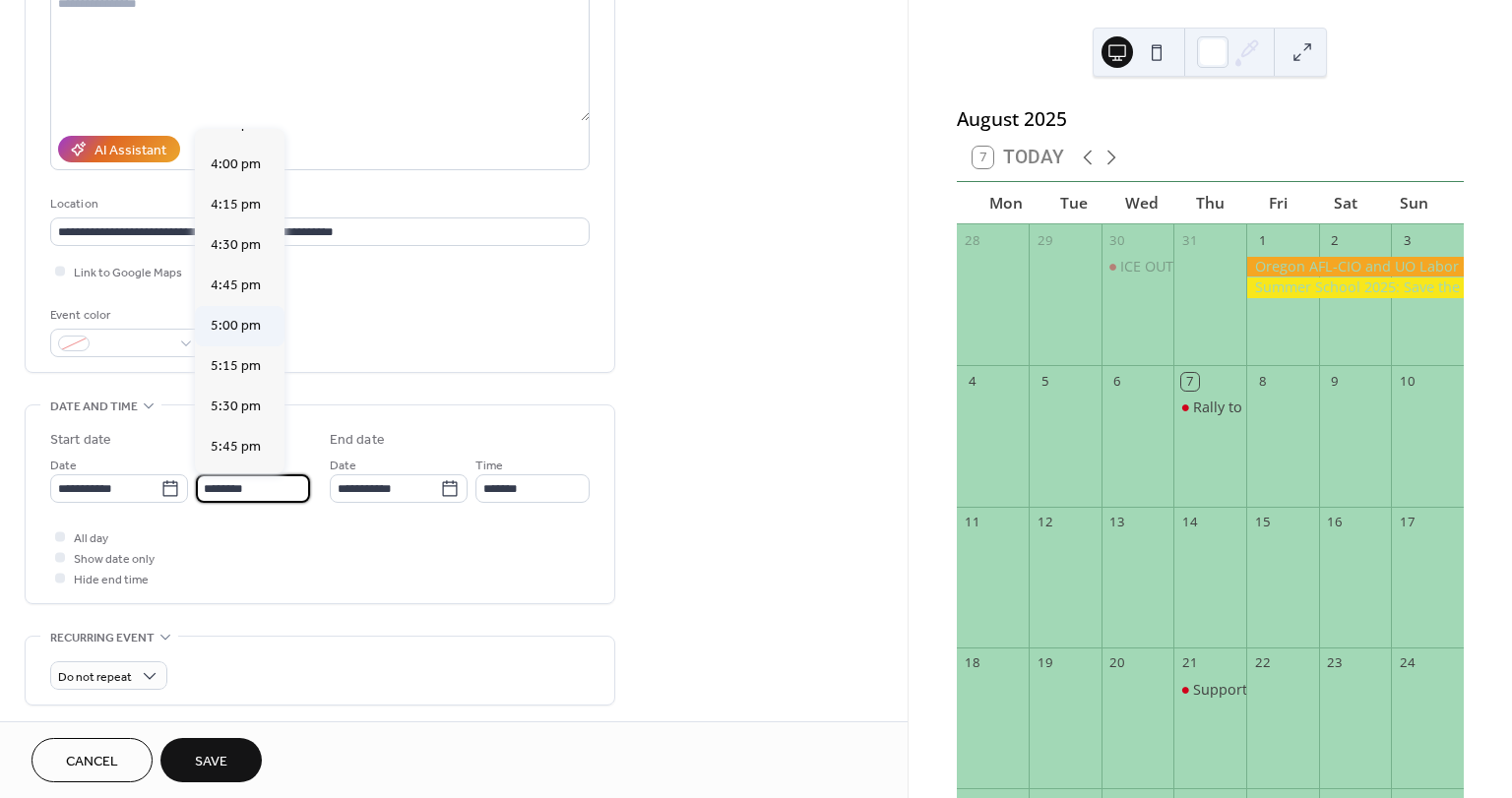 type on "*******" 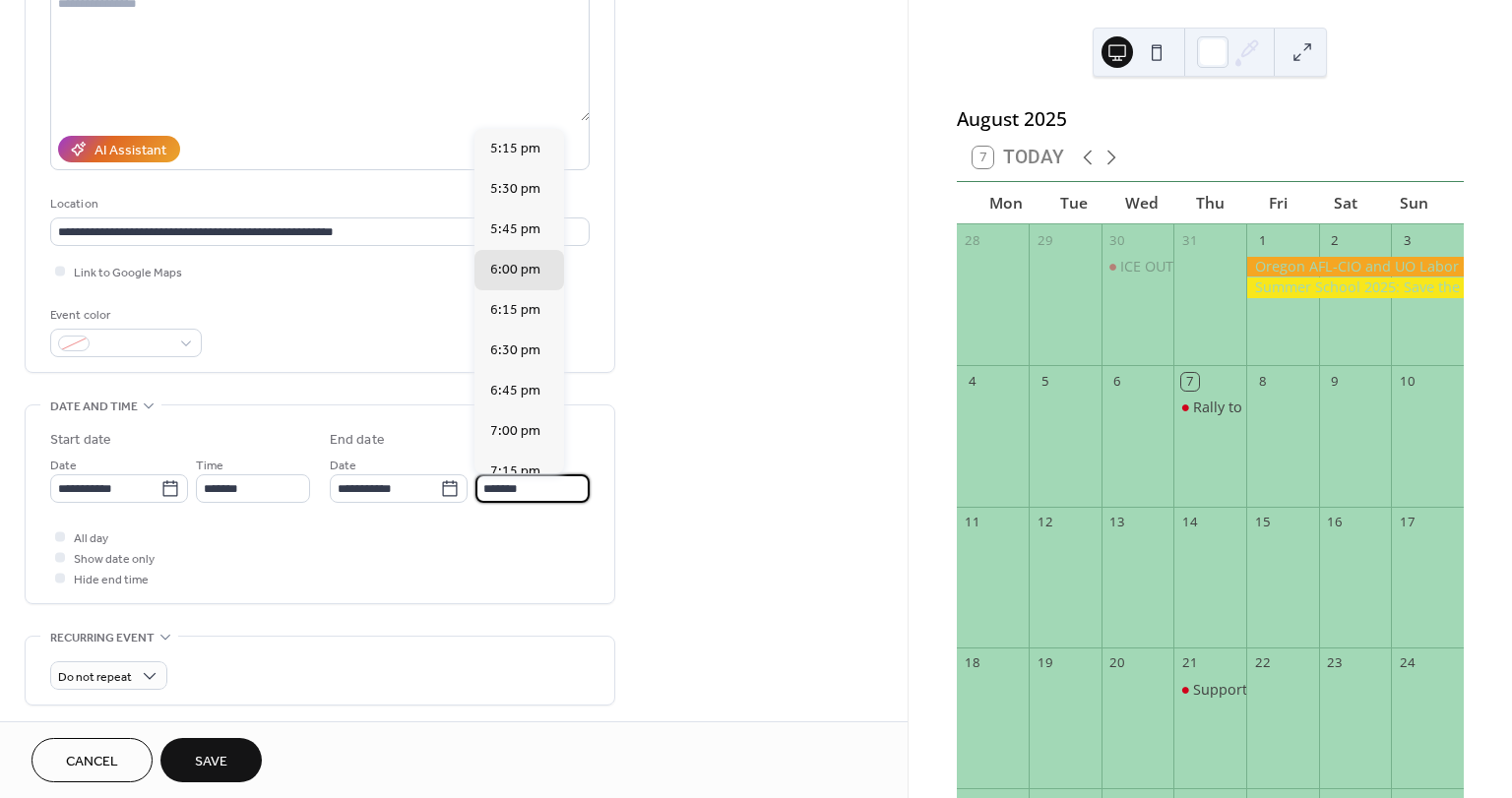 click on "*******" at bounding box center (533, 488) 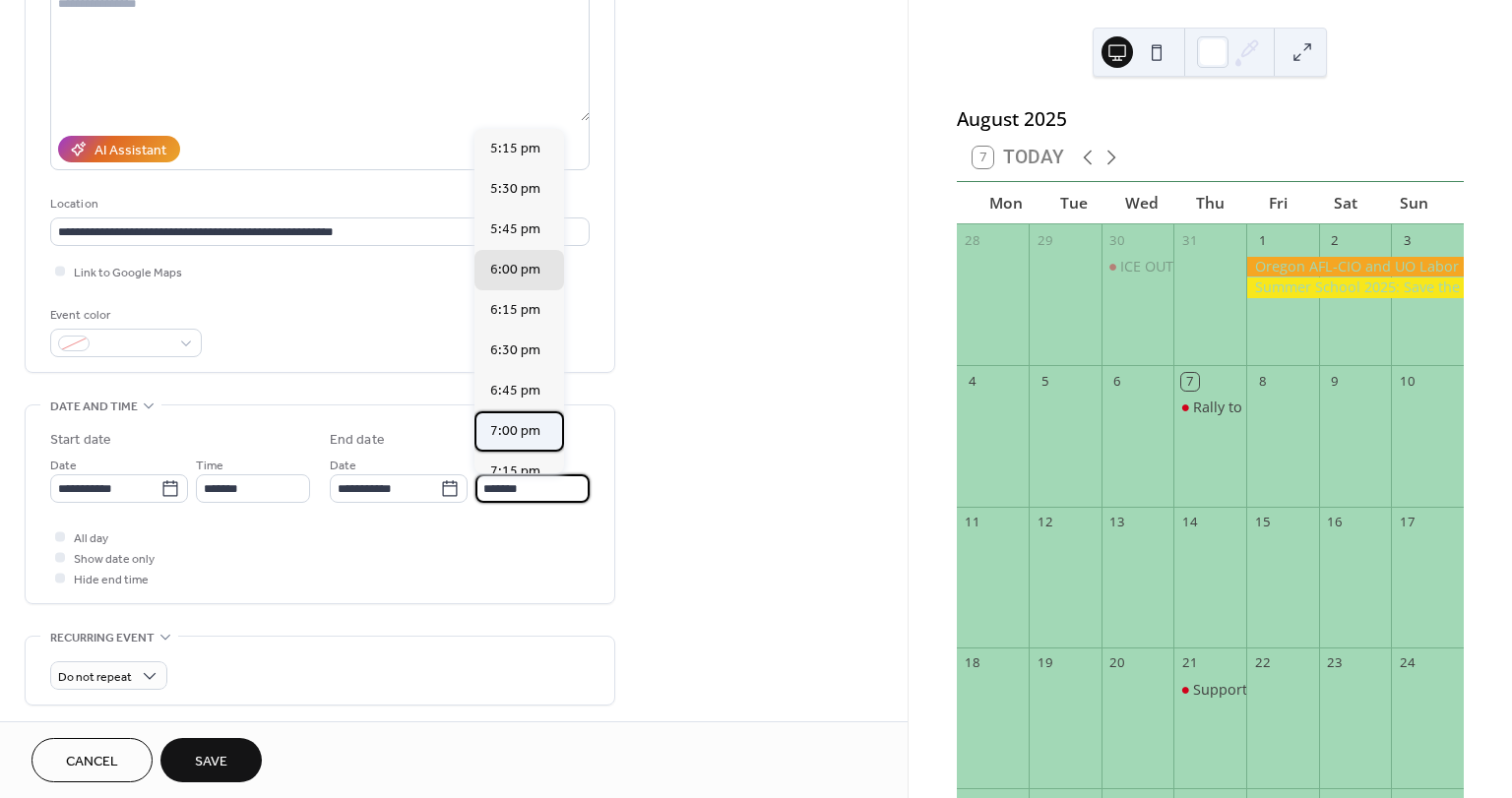 click on "7:00 pm" at bounding box center (519, 431) 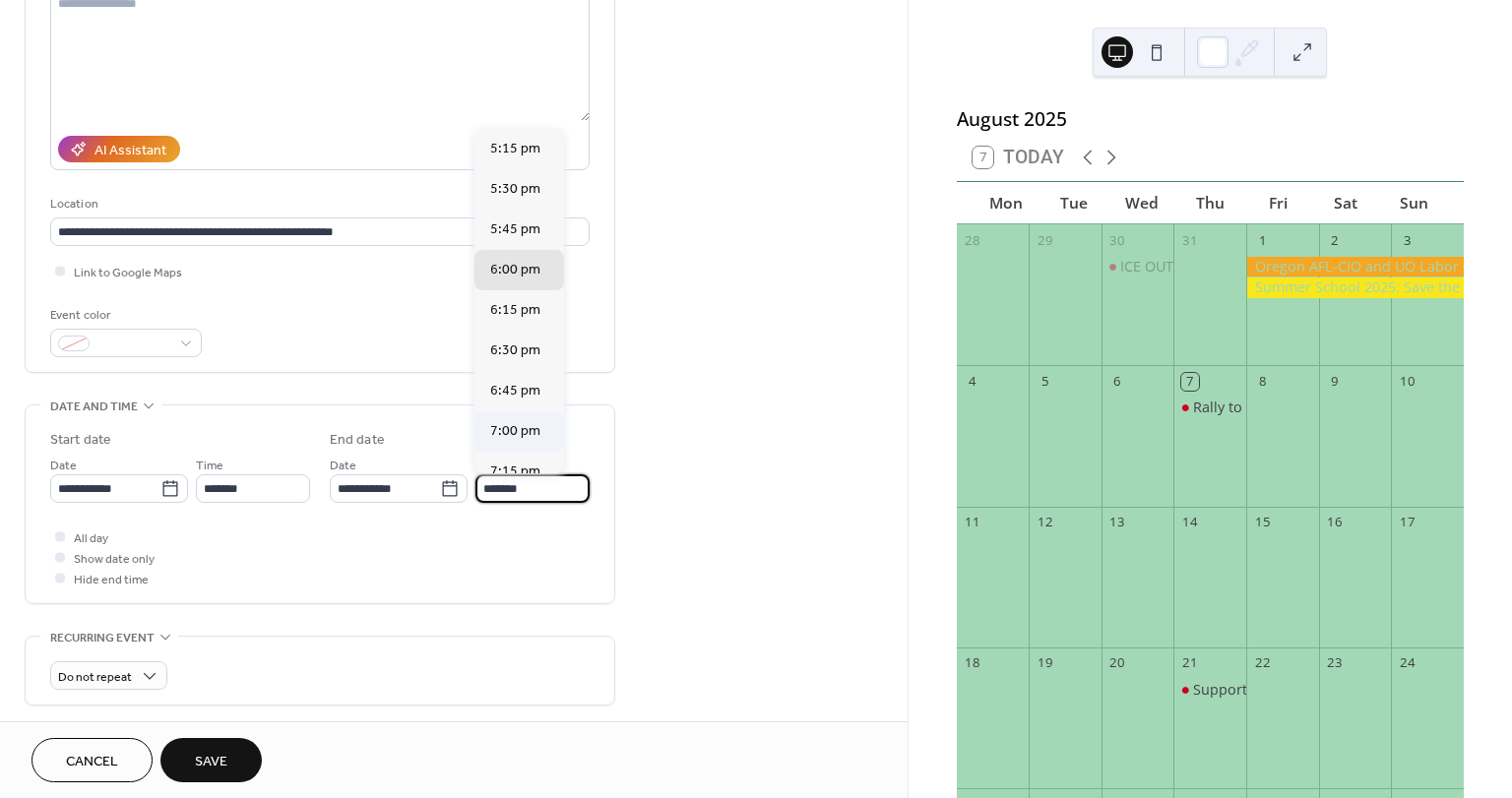 type on "*******" 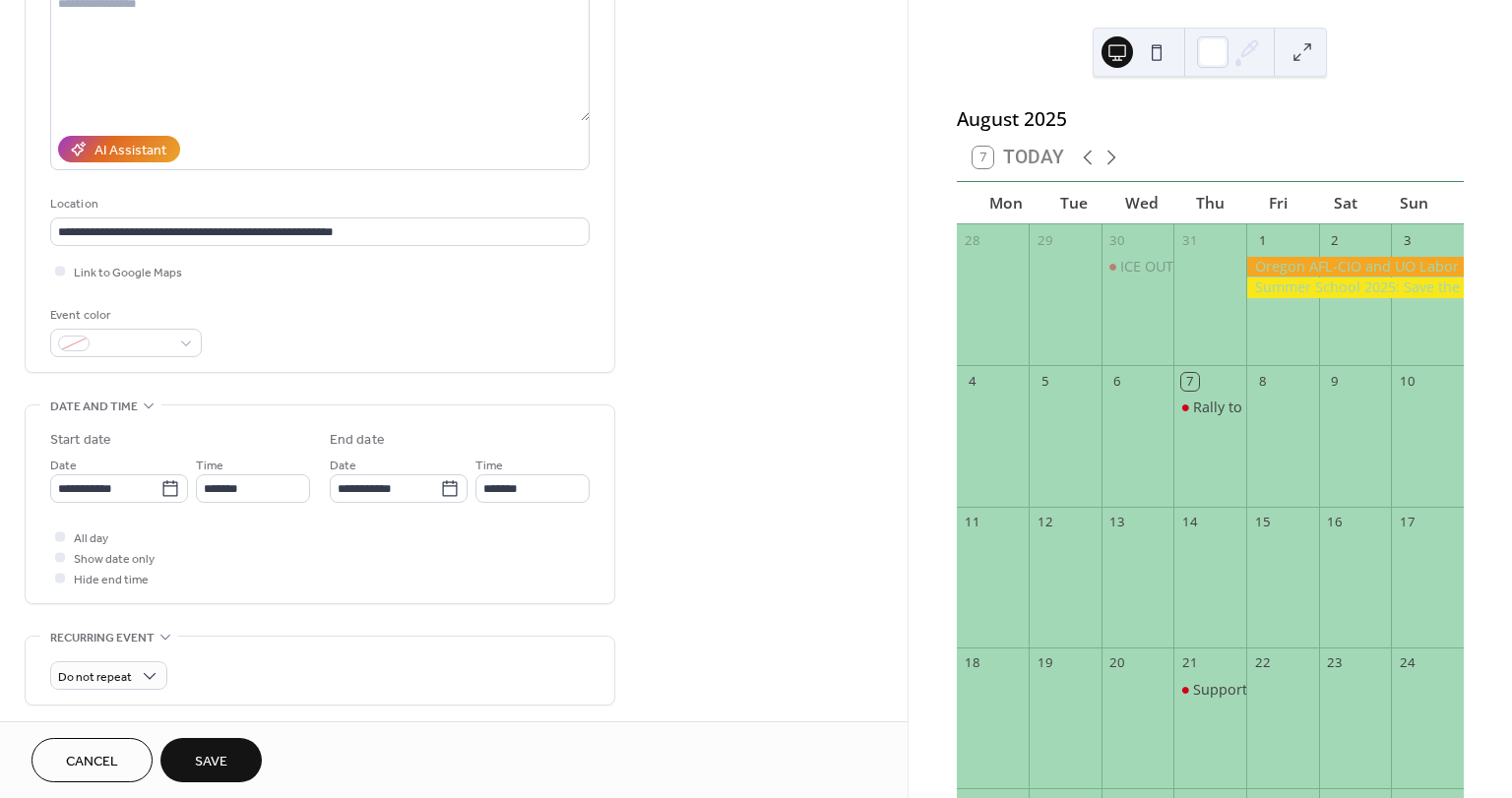 click on "All day Show date only Hide end time" at bounding box center [320, 557] 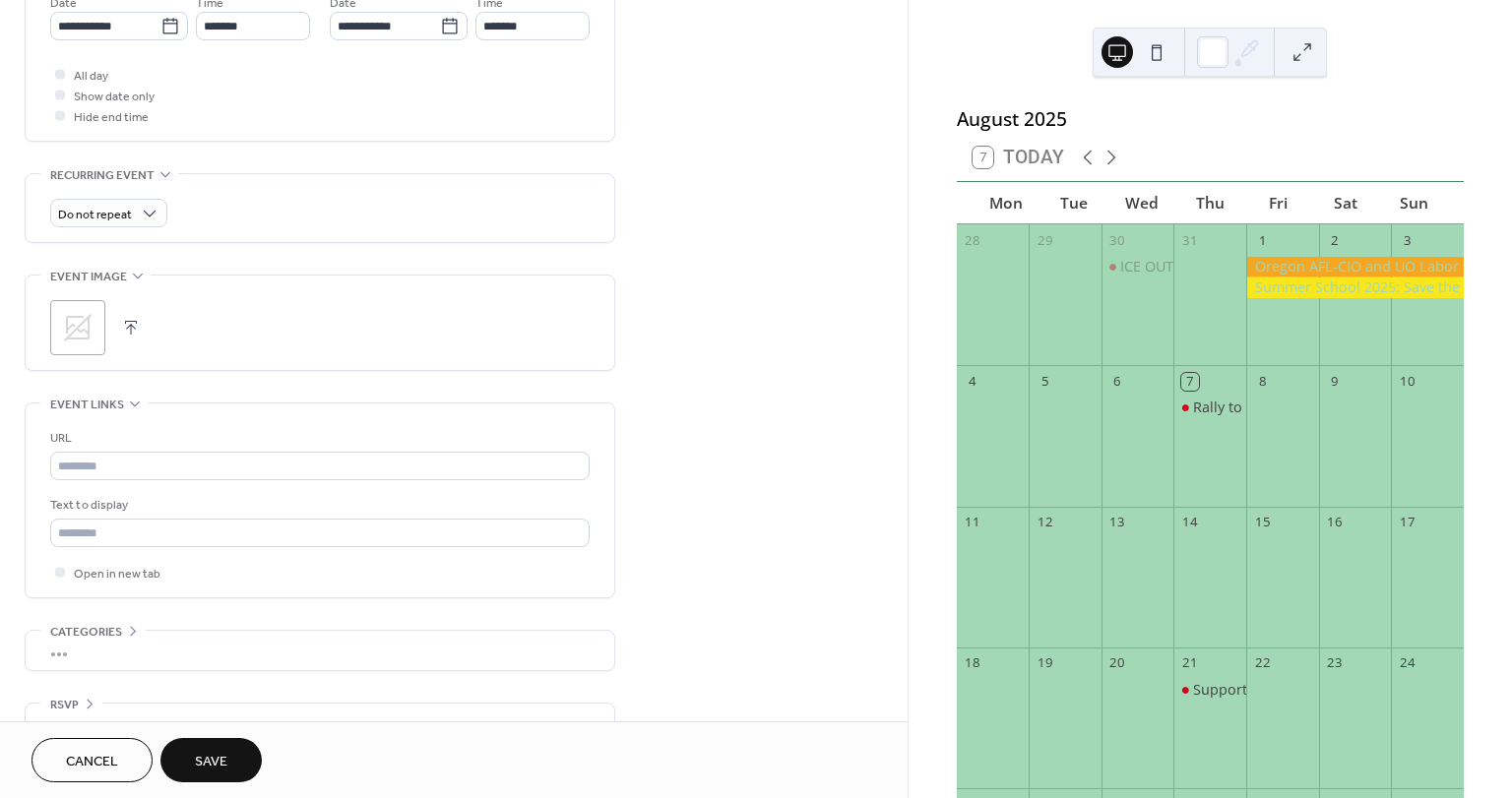 scroll, scrollTop: 708, scrollLeft: 0, axis: vertical 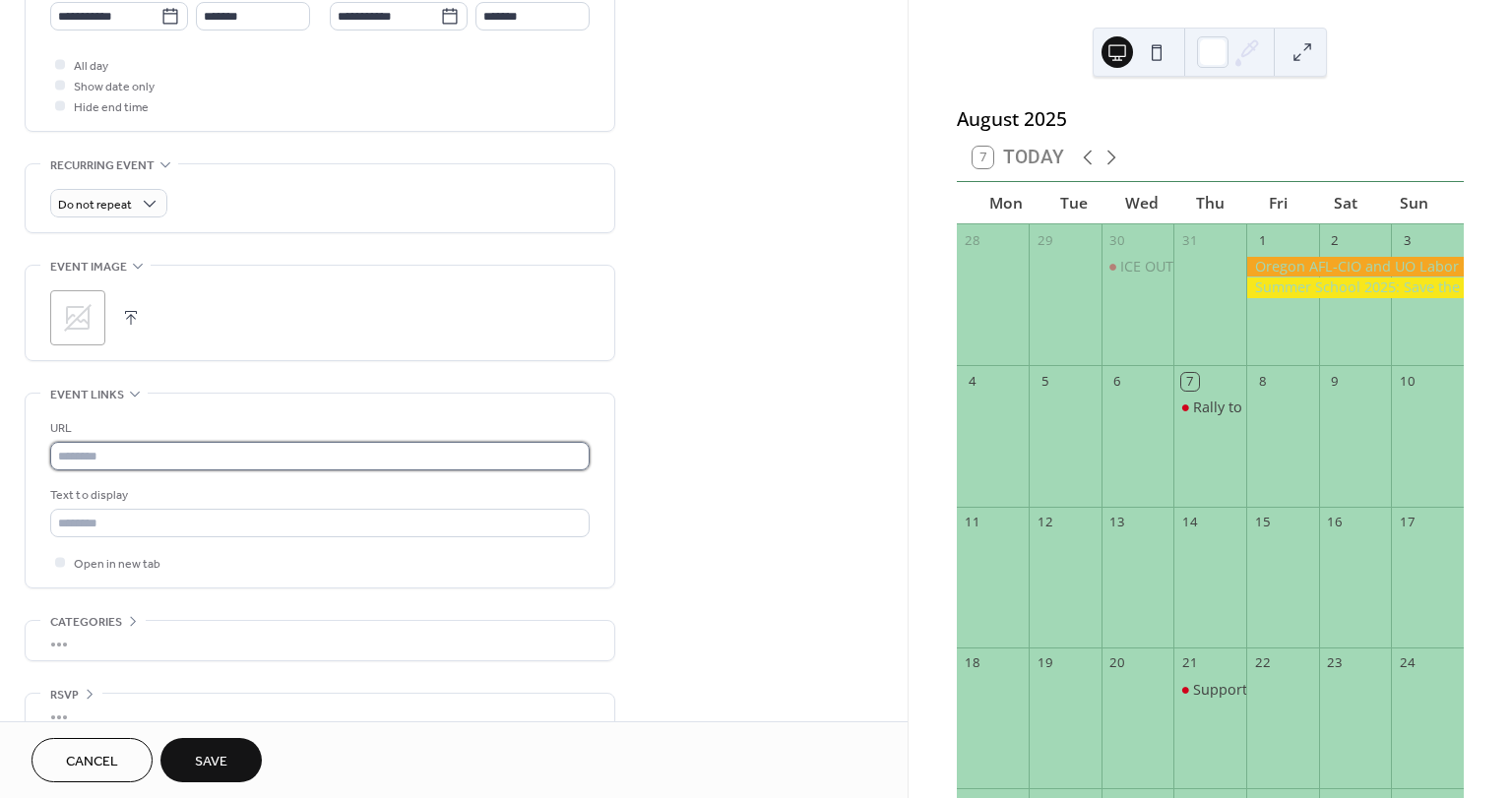 click at bounding box center (320, 456) 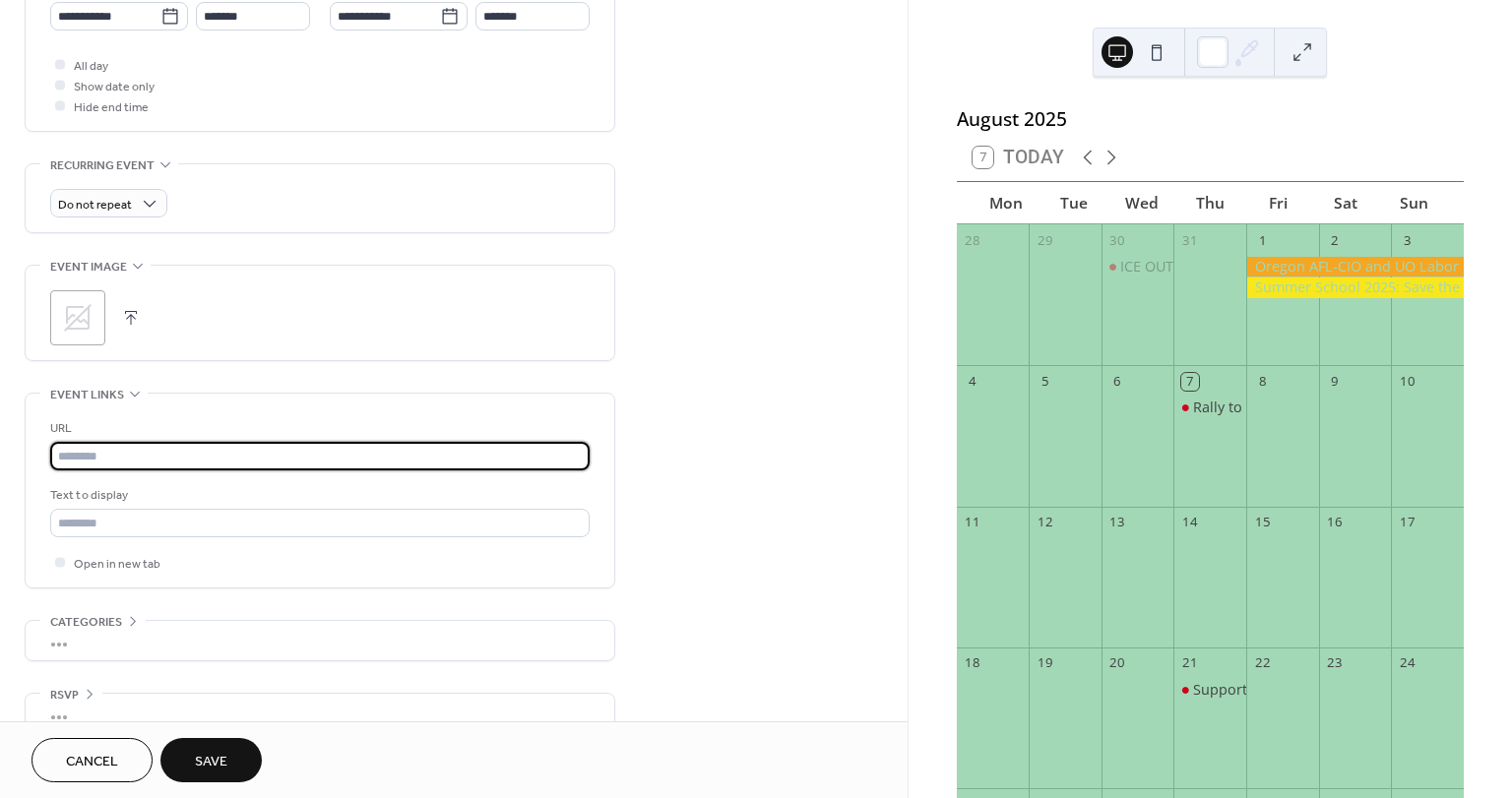 paste on "**********" 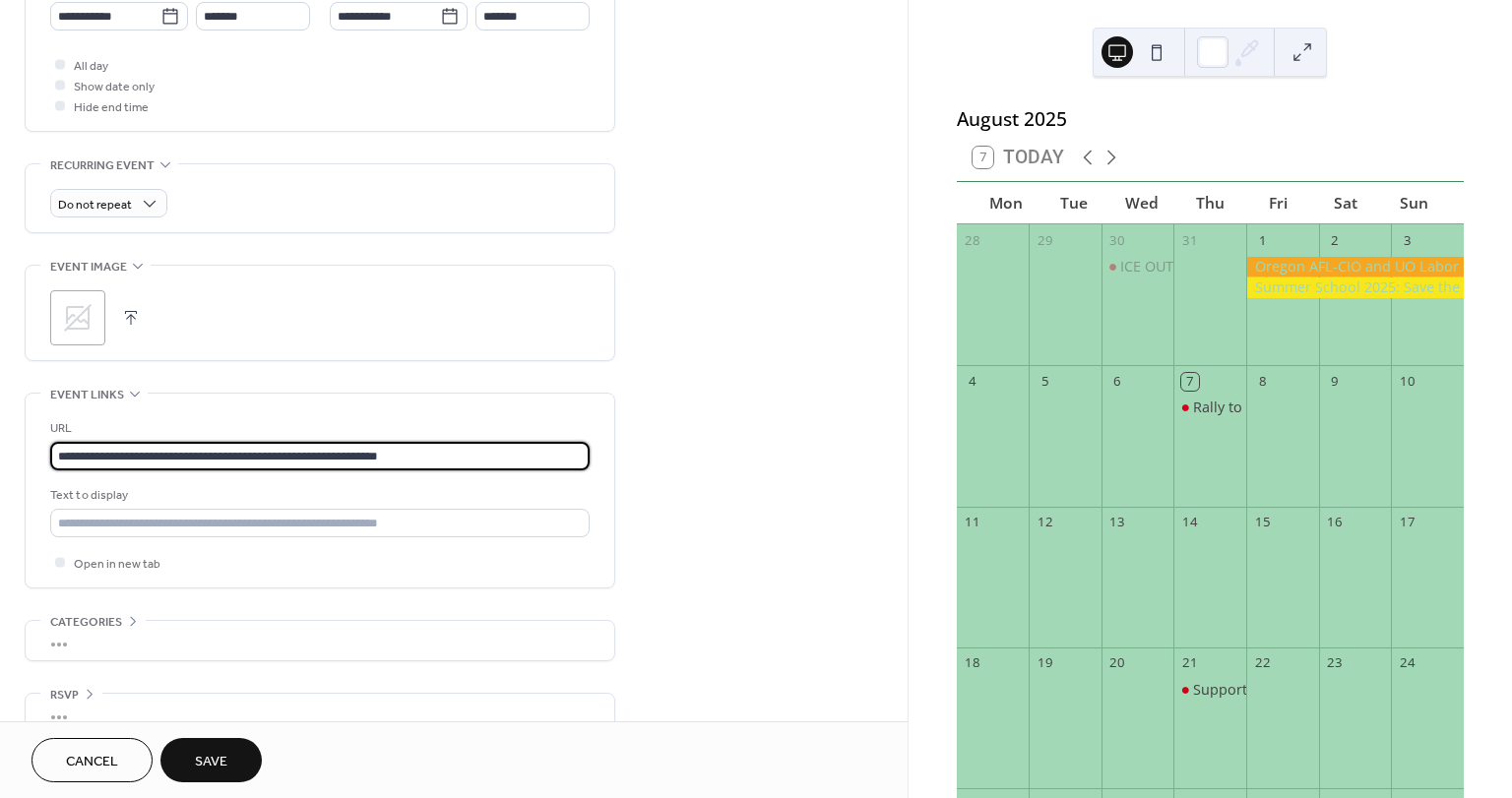 type on "**********" 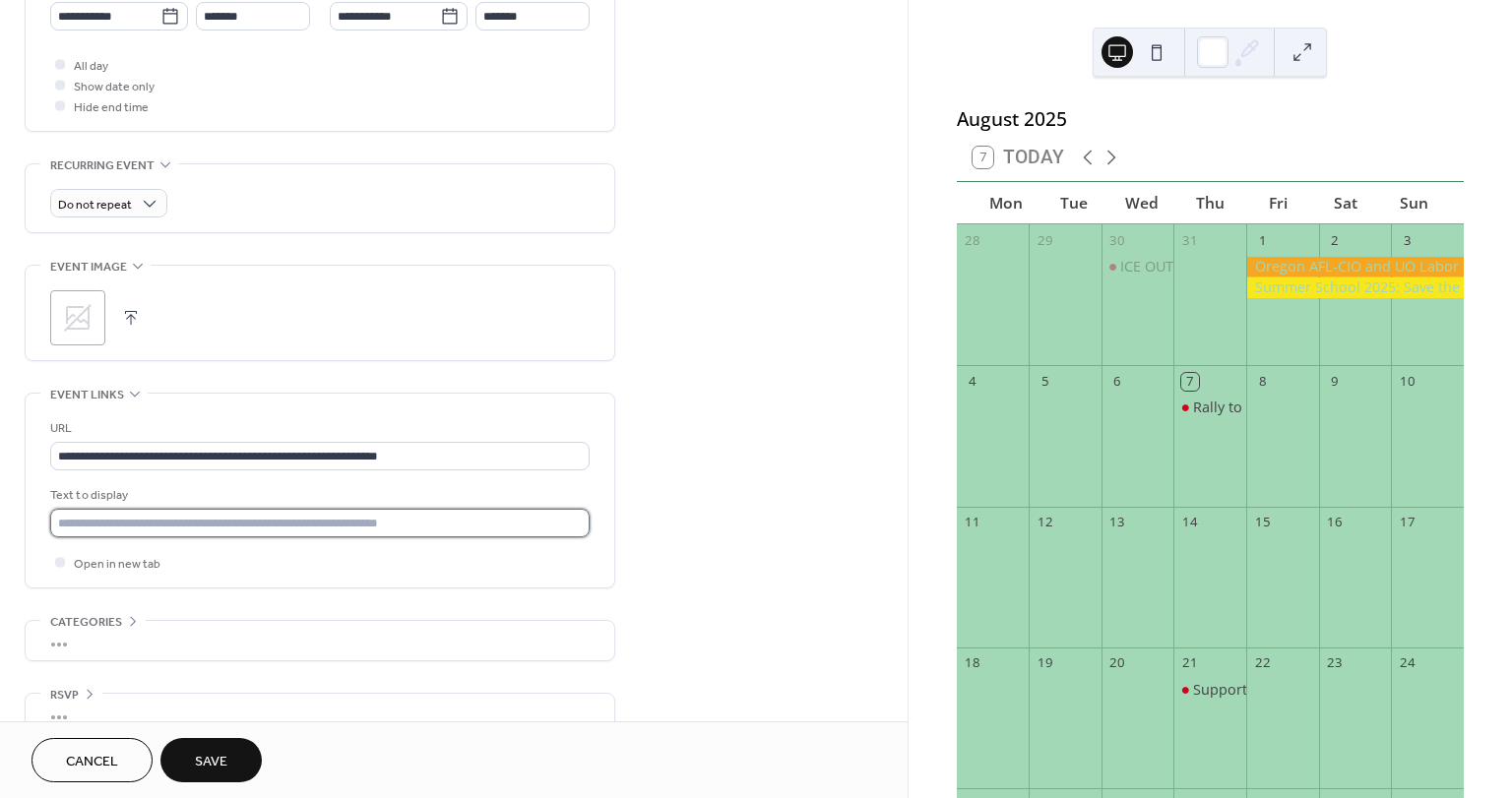 click at bounding box center (320, 522) 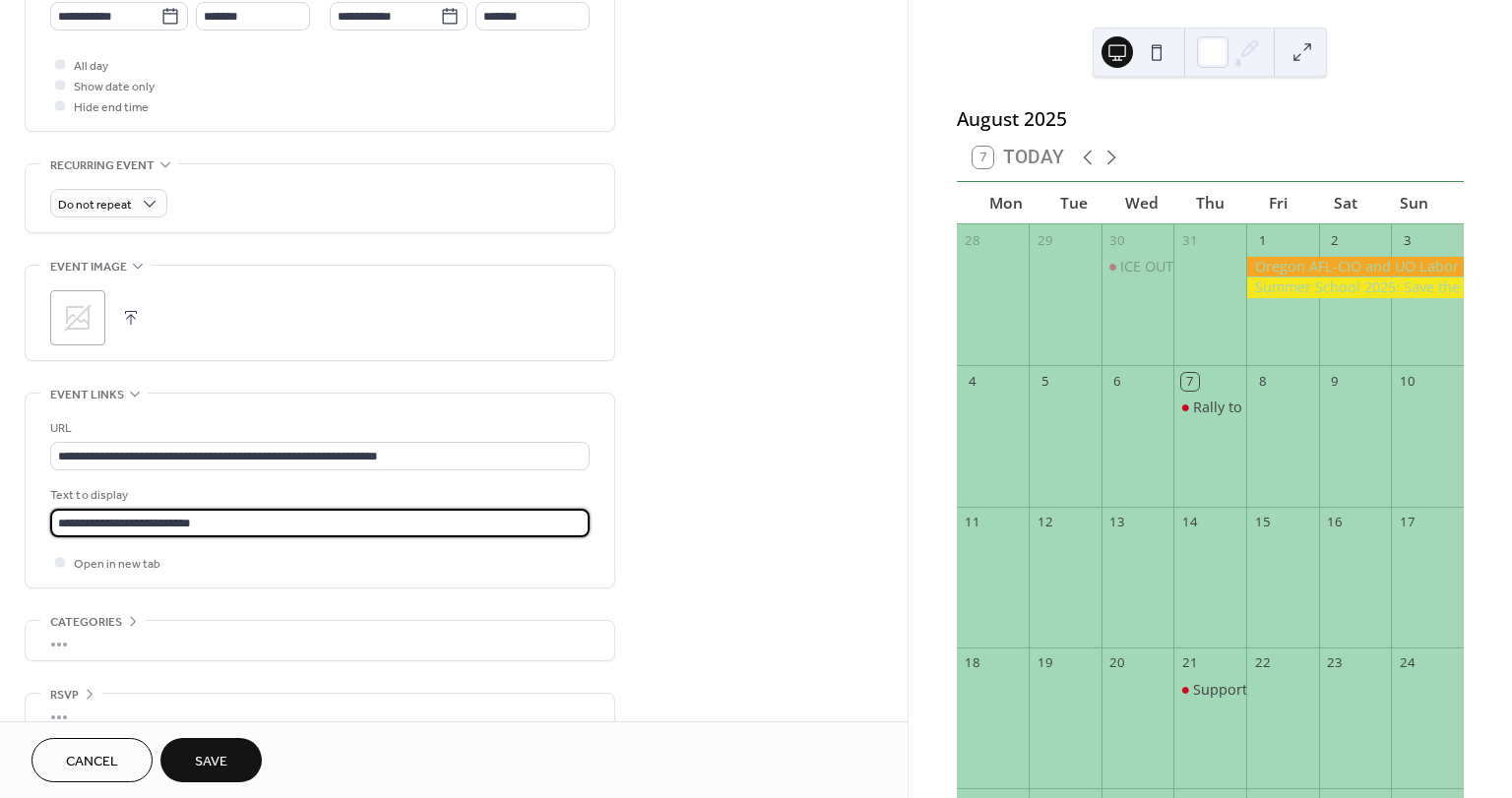 type on "**********" 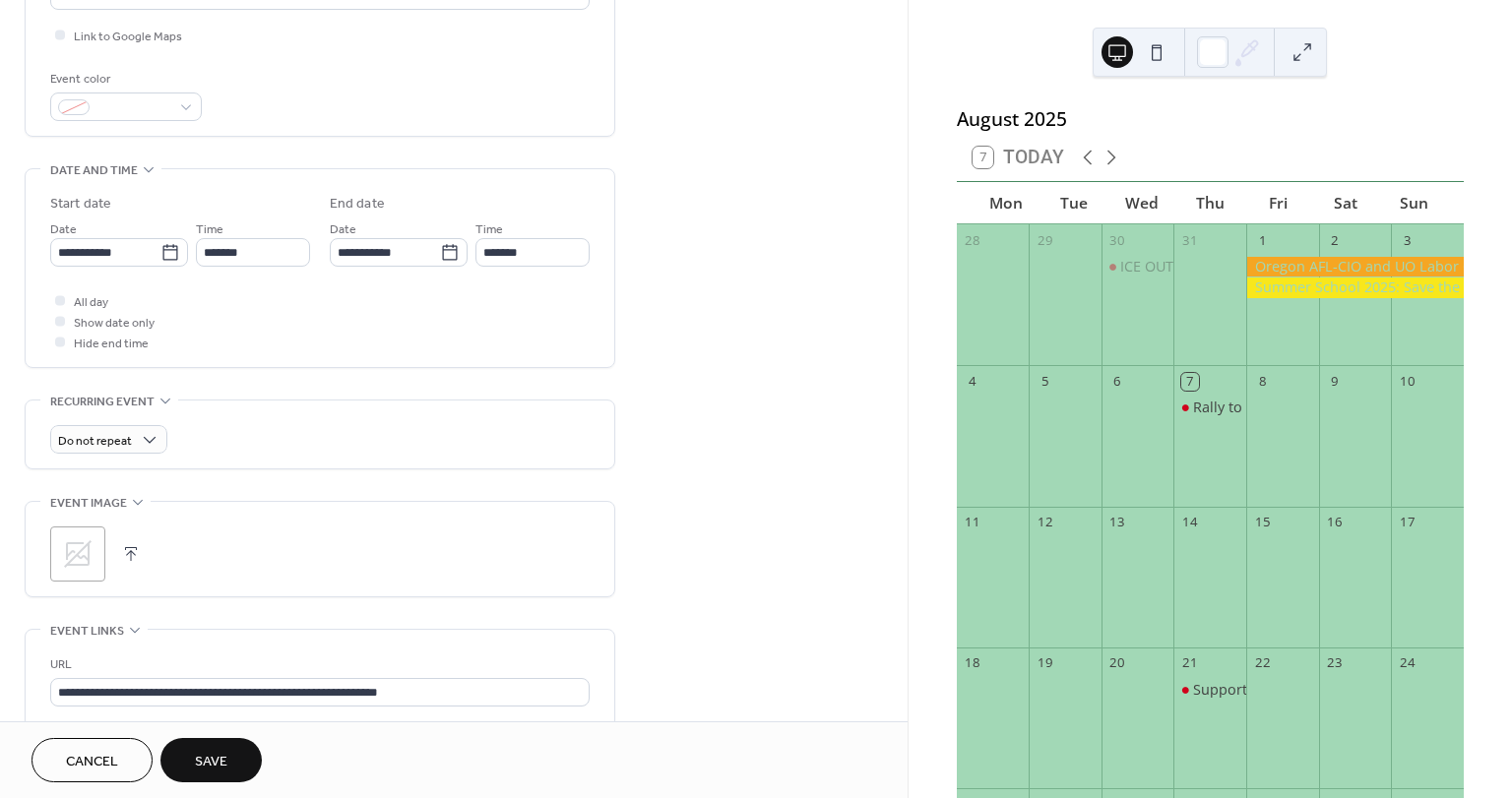 scroll, scrollTop: 738, scrollLeft: 0, axis: vertical 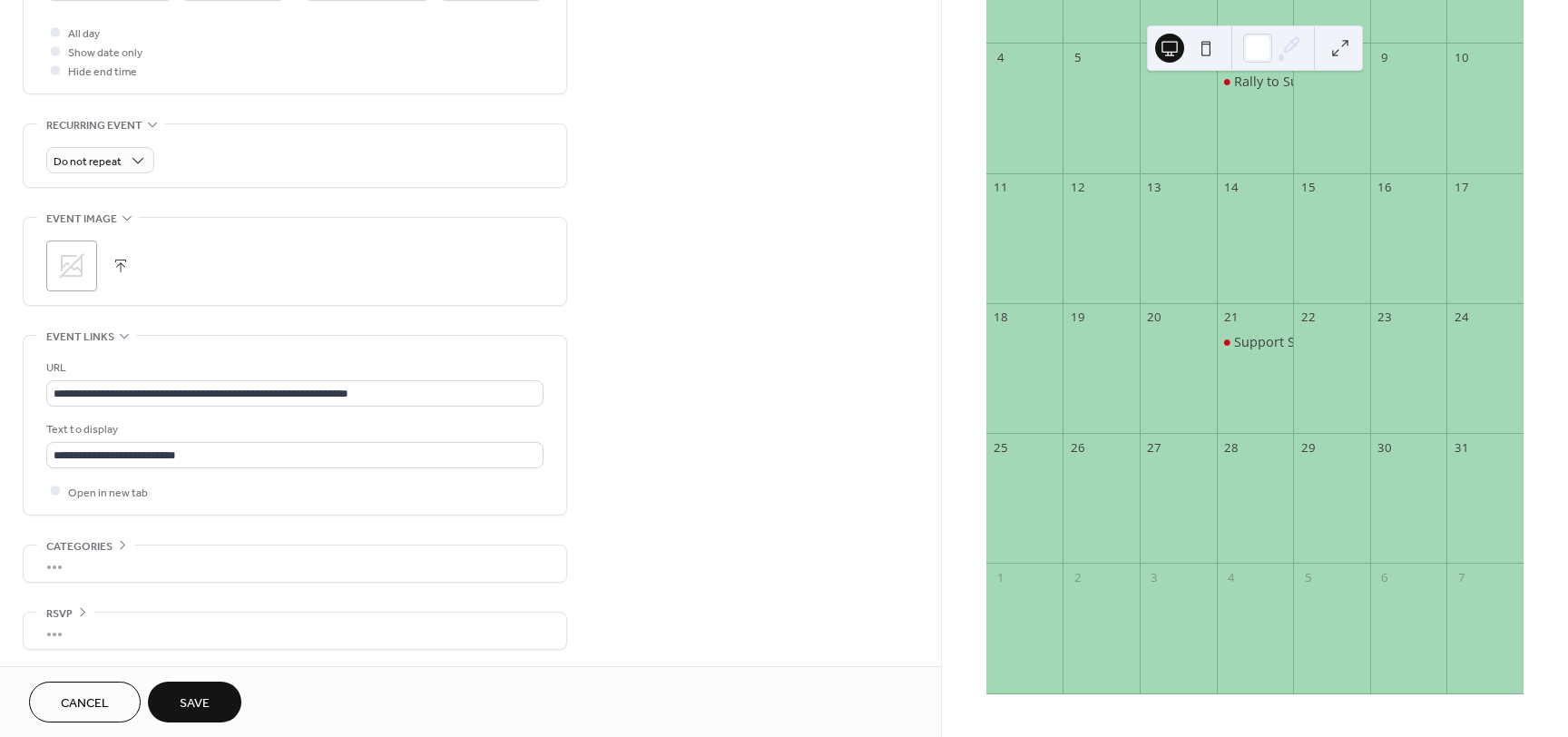 click on "Save" at bounding box center [194, 703] 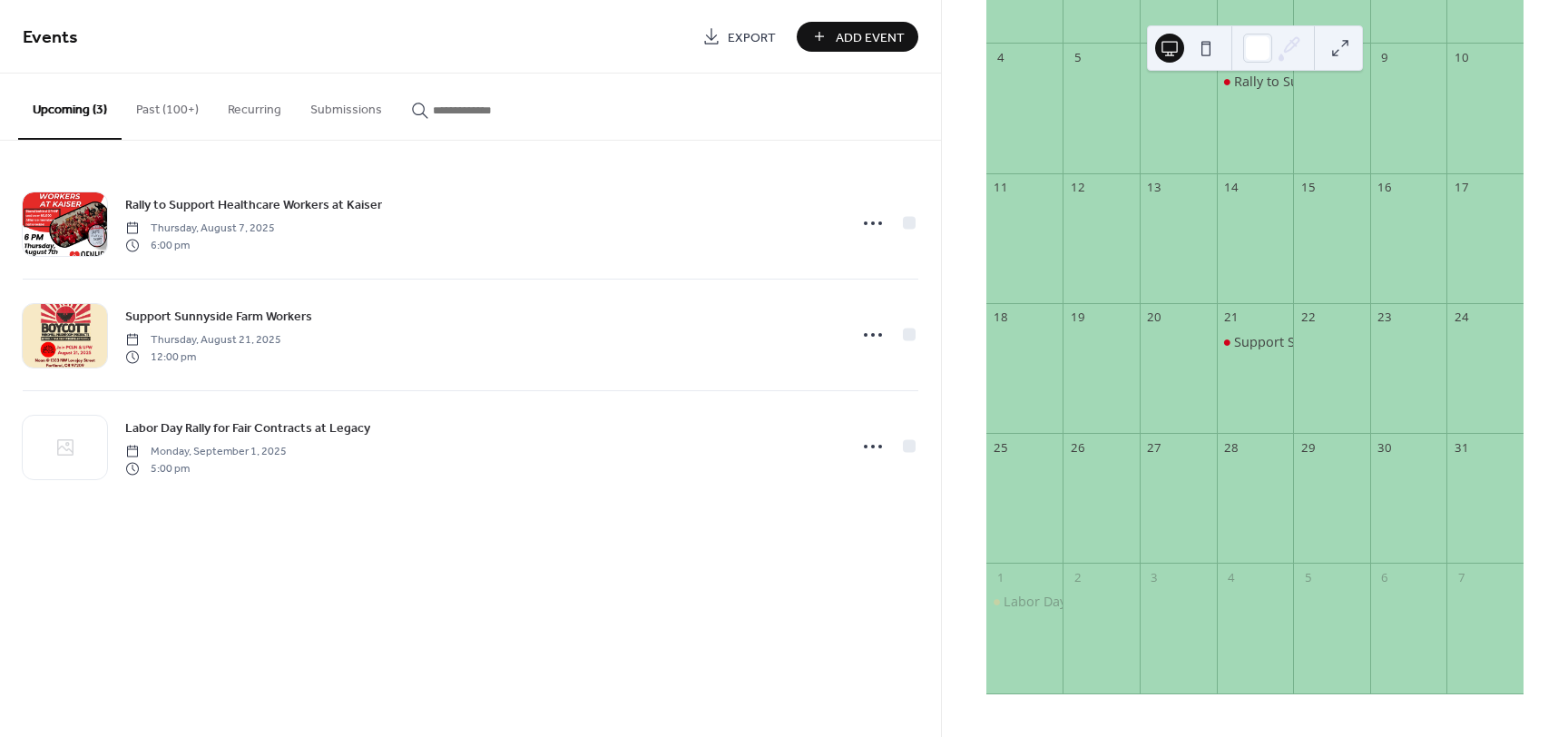 click on "Add Event" at bounding box center (858, 36) 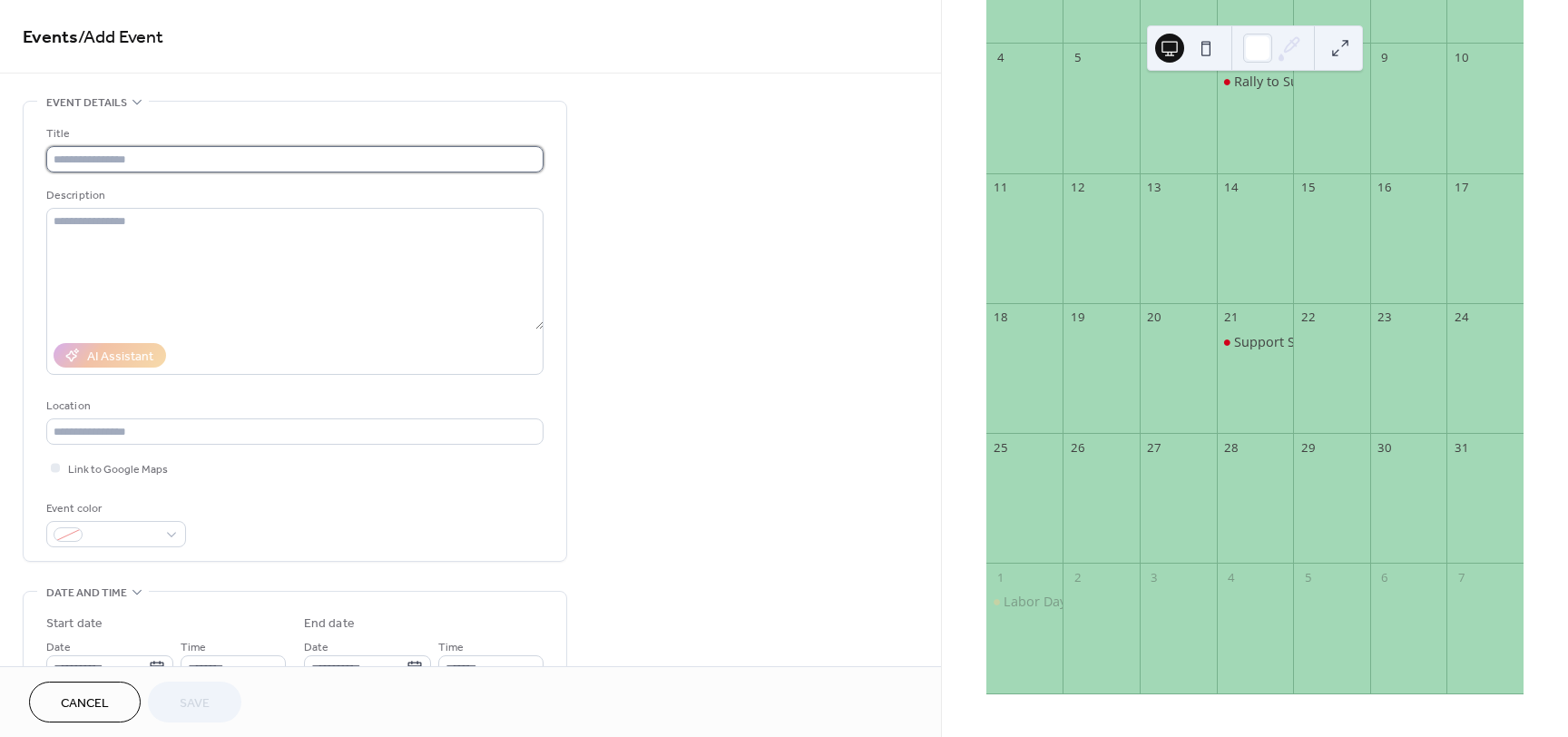 click at bounding box center (295, 159) 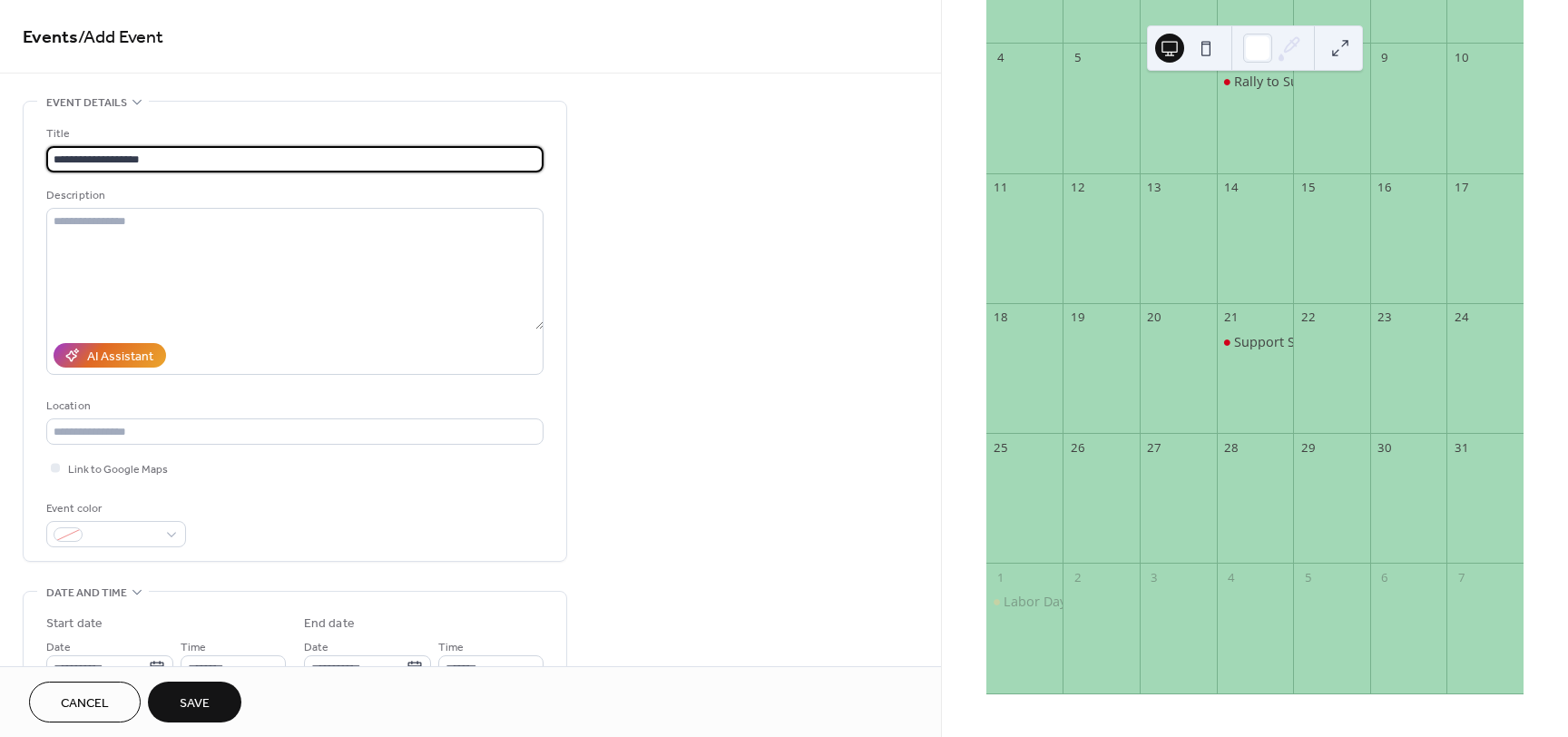 type on "**********" 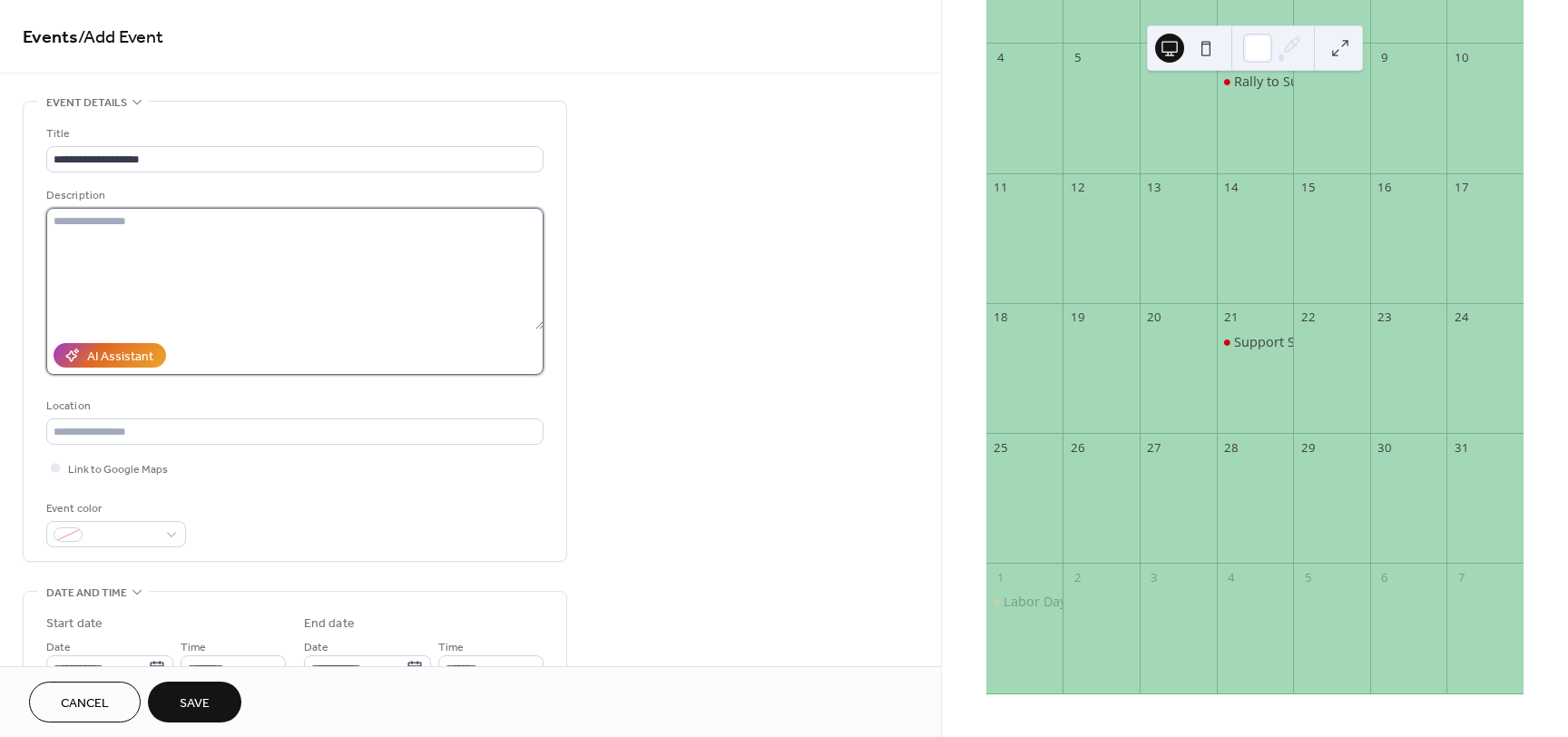 click at bounding box center (295, 269) 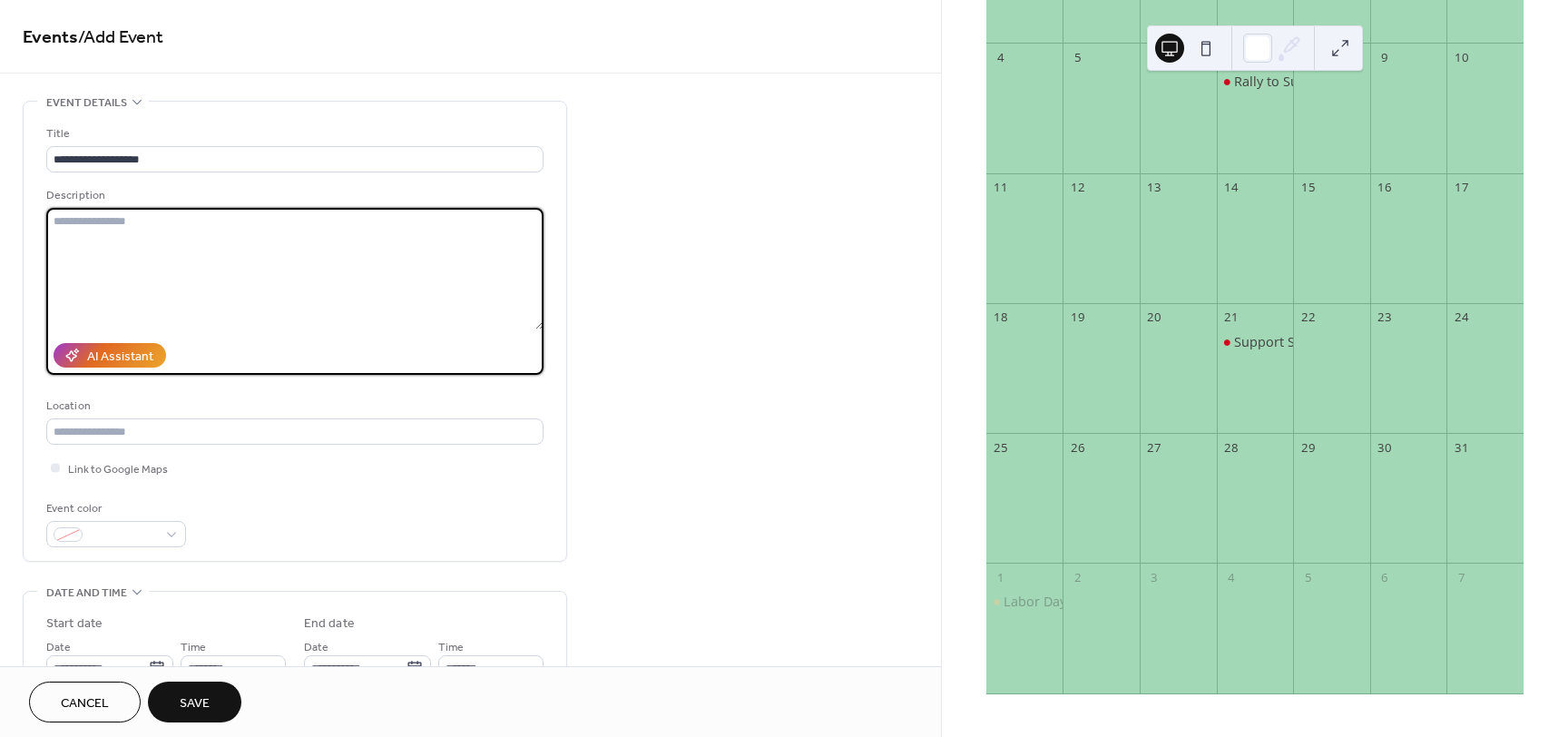 paste on "**********" 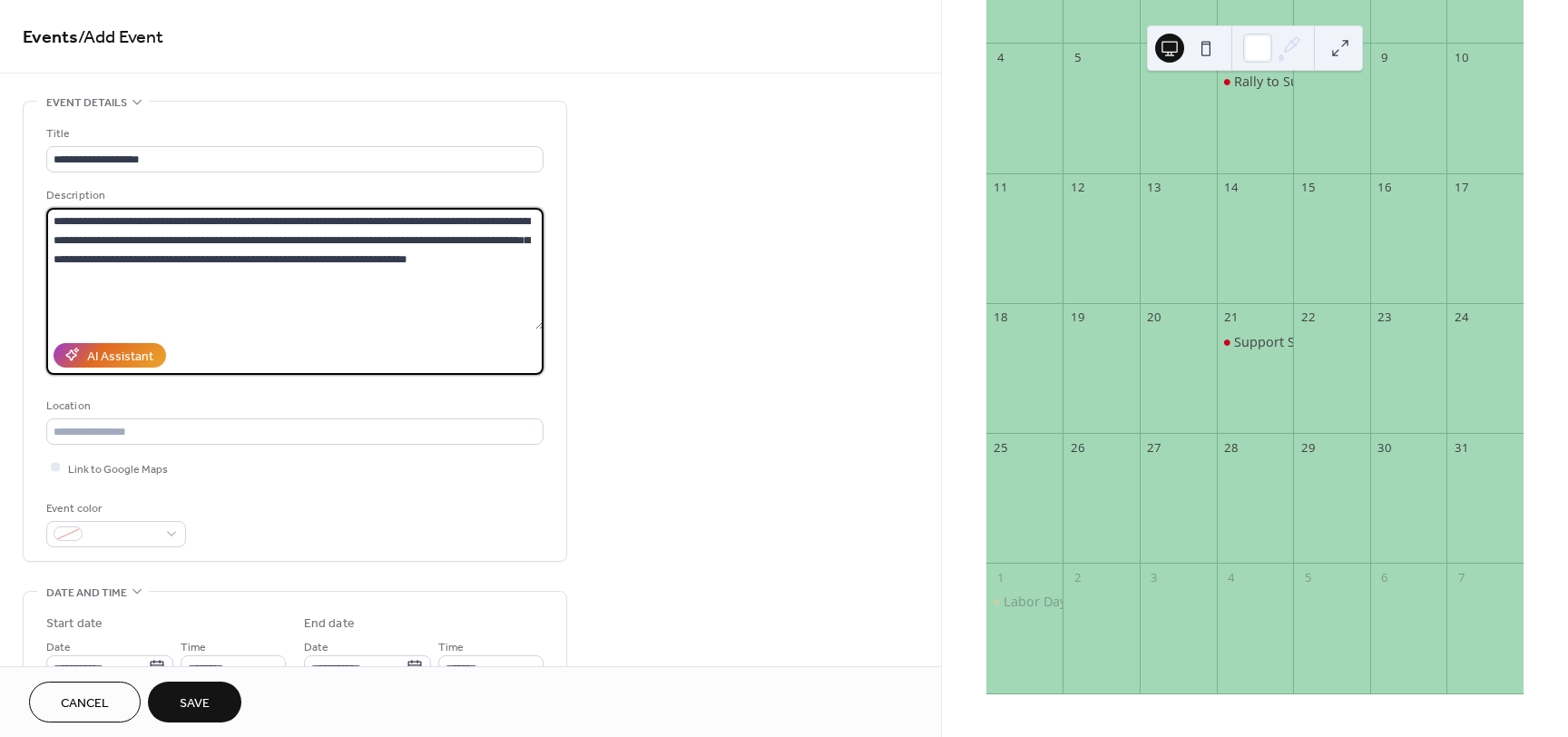type on "**********" 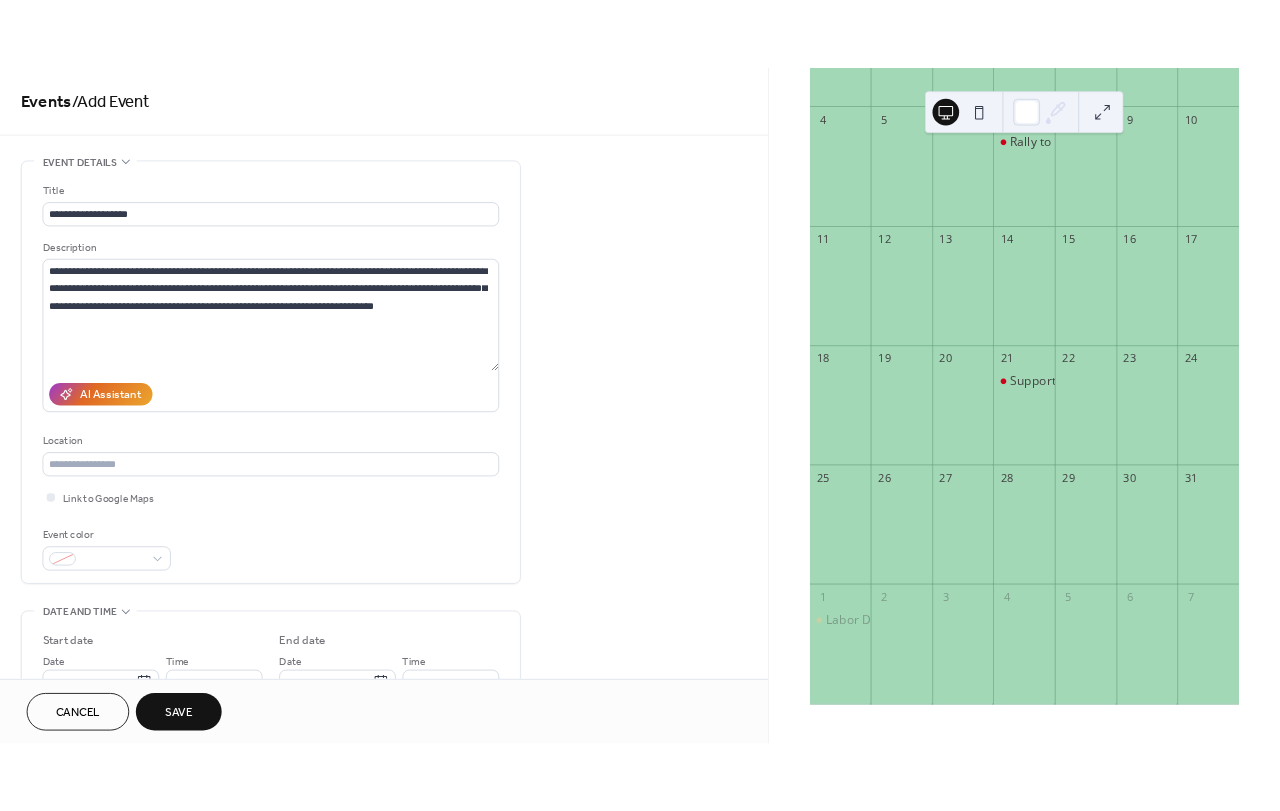 scroll, scrollTop: 335, scrollLeft: 0, axis: vertical 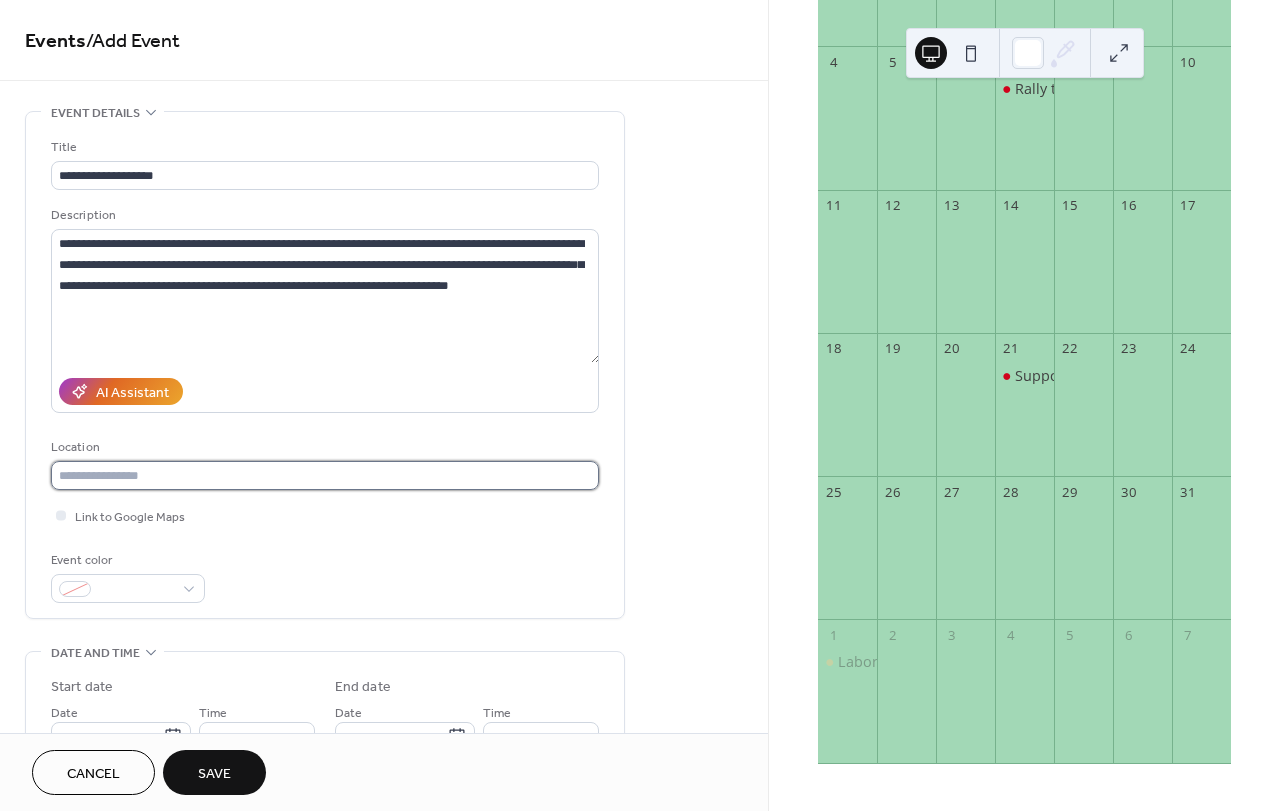 click at bounding box center [325, 475] 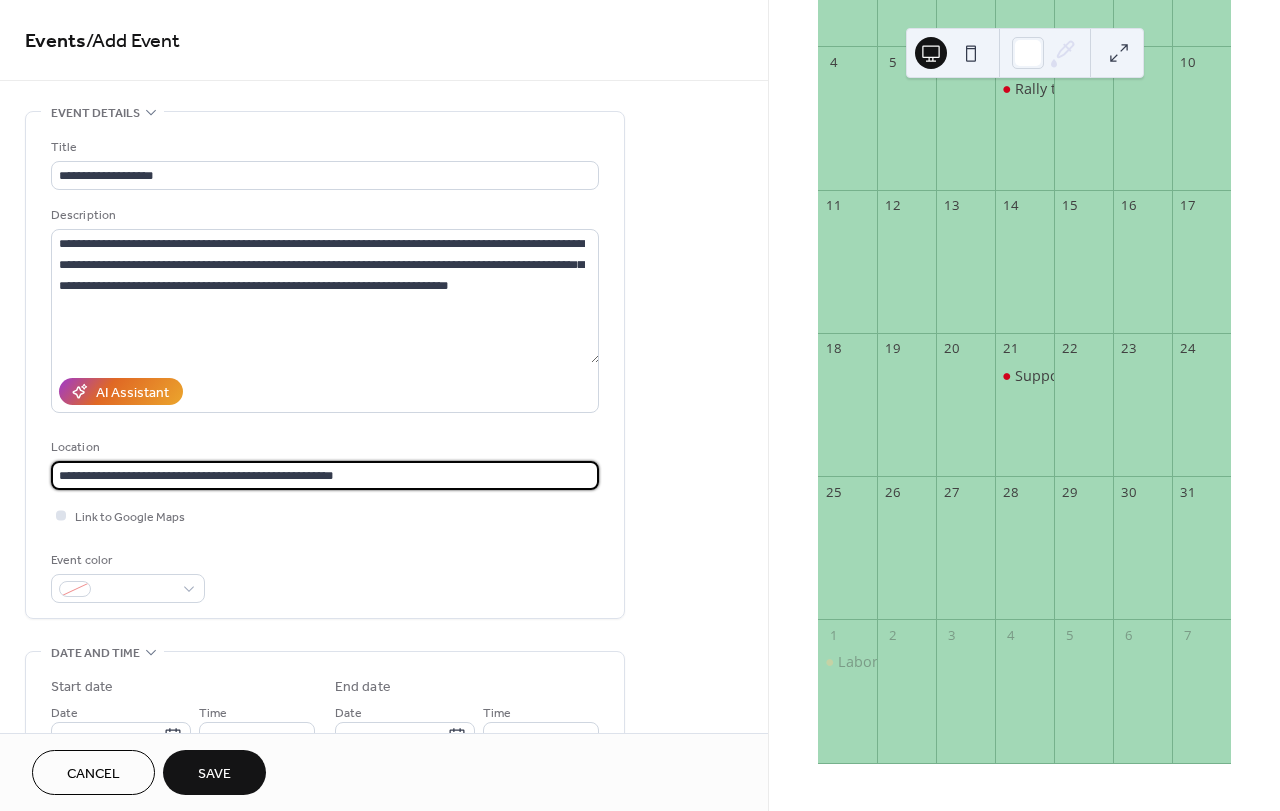 type on "**********" 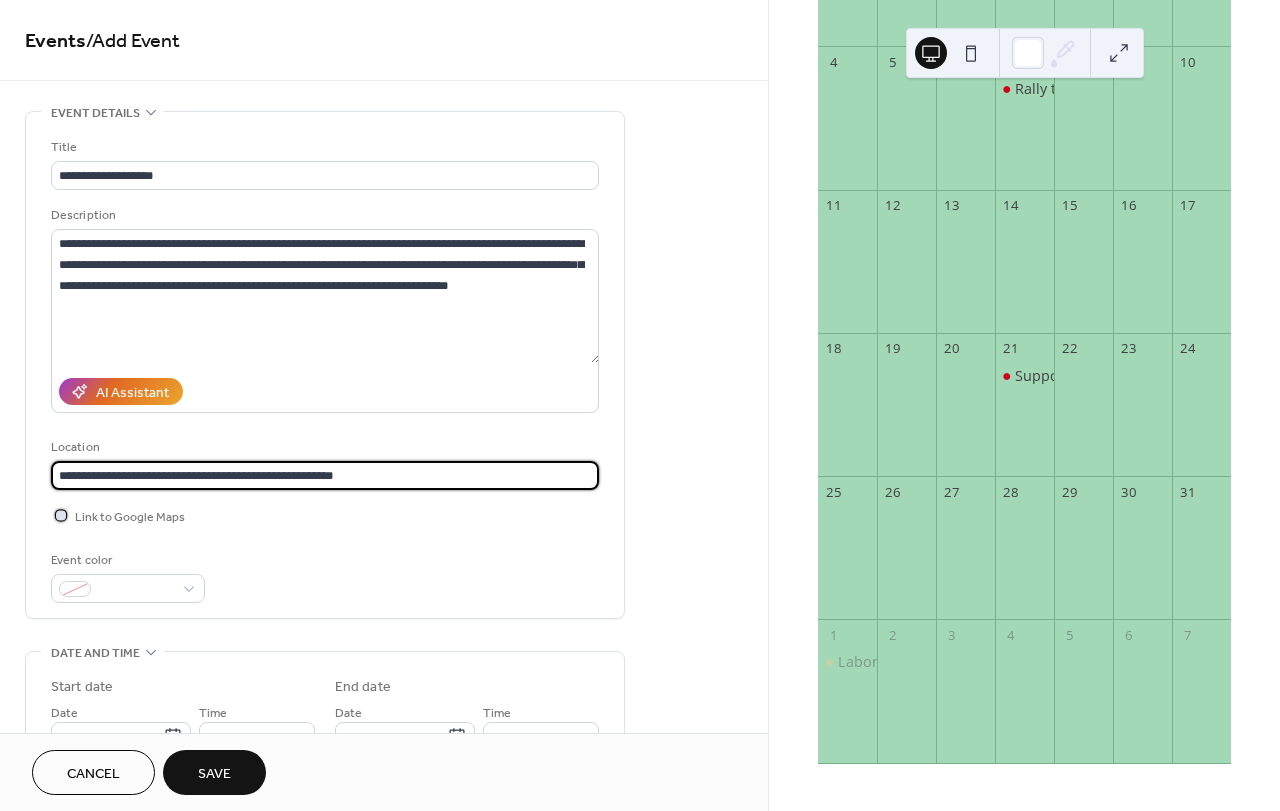click at bounding box center [61, 515] 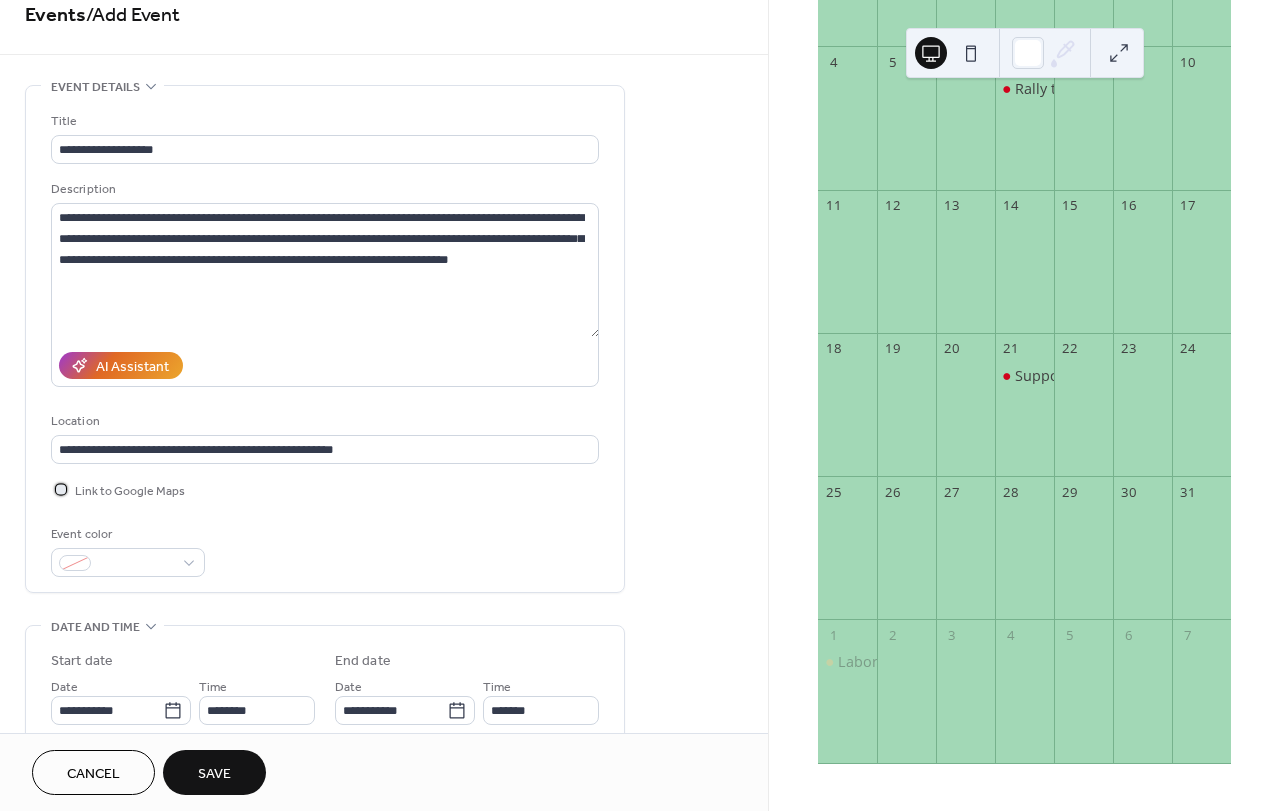 scroll, scrollTop: 133, scrollLeft: 0, axis: vertical 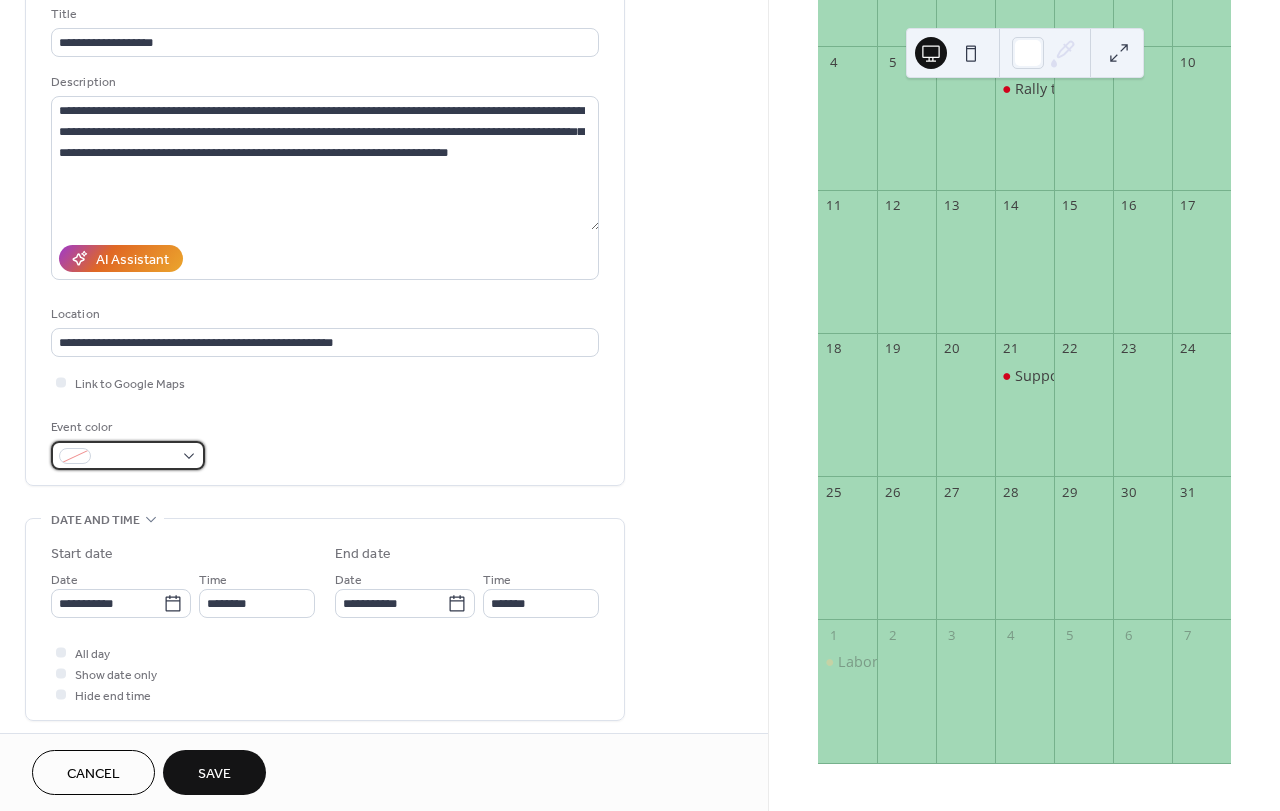 click at bounding box center (136, 457) 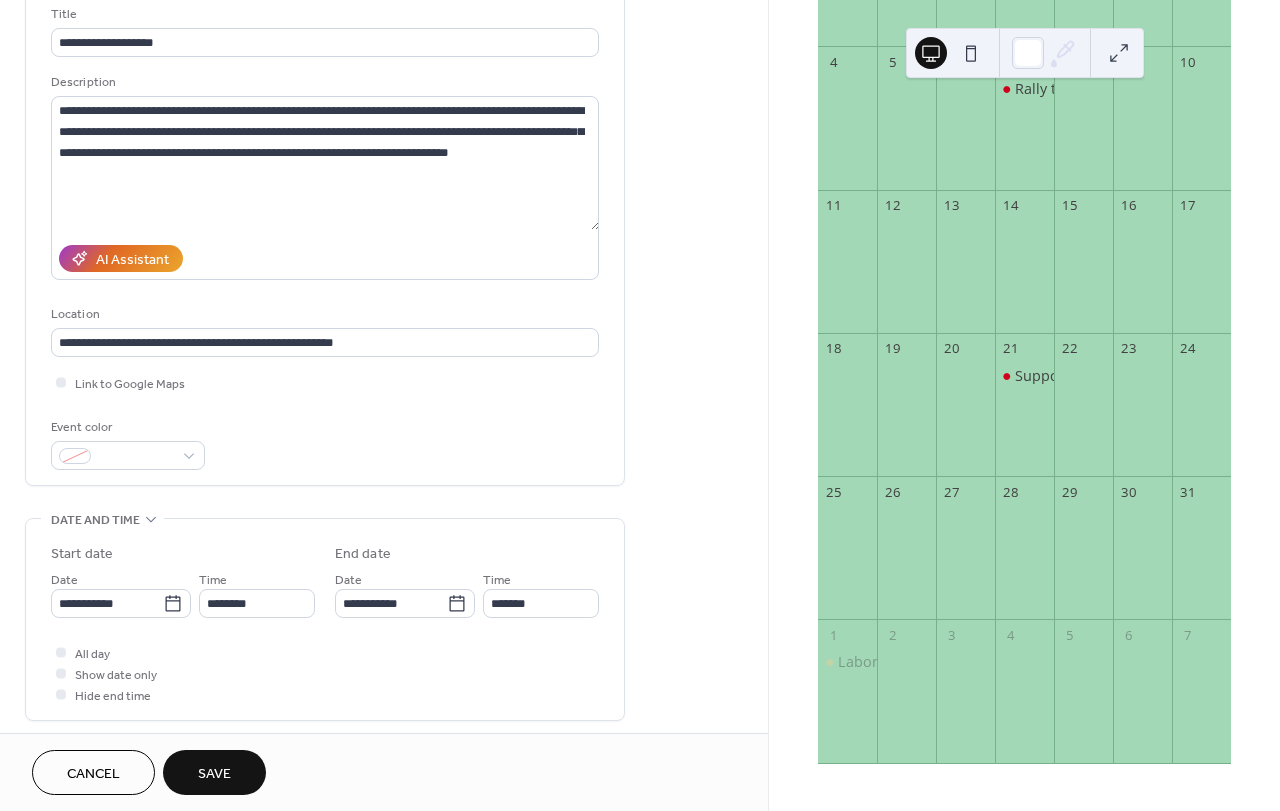 click on "Event color" at bounding box center (325, 443) 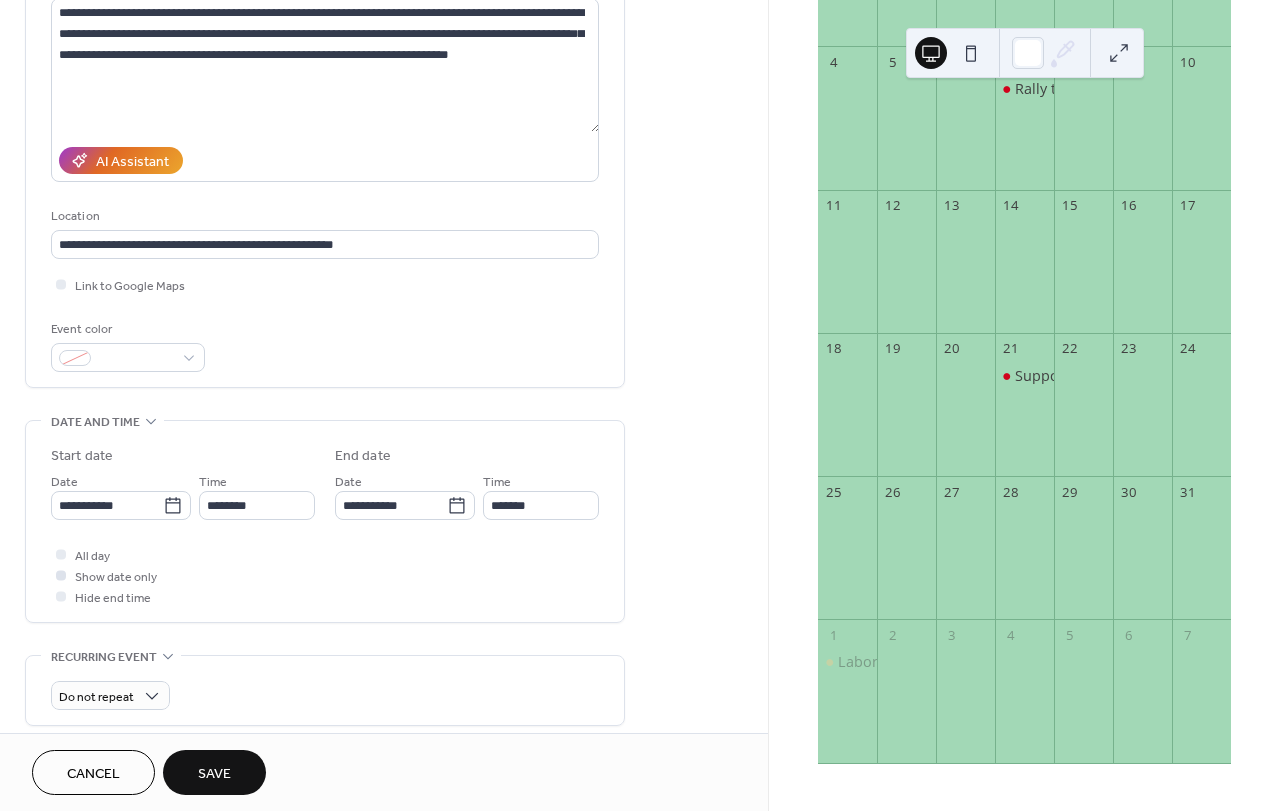 scroll, scrollTop: 333, scrollLeft: 0, axis: vertical 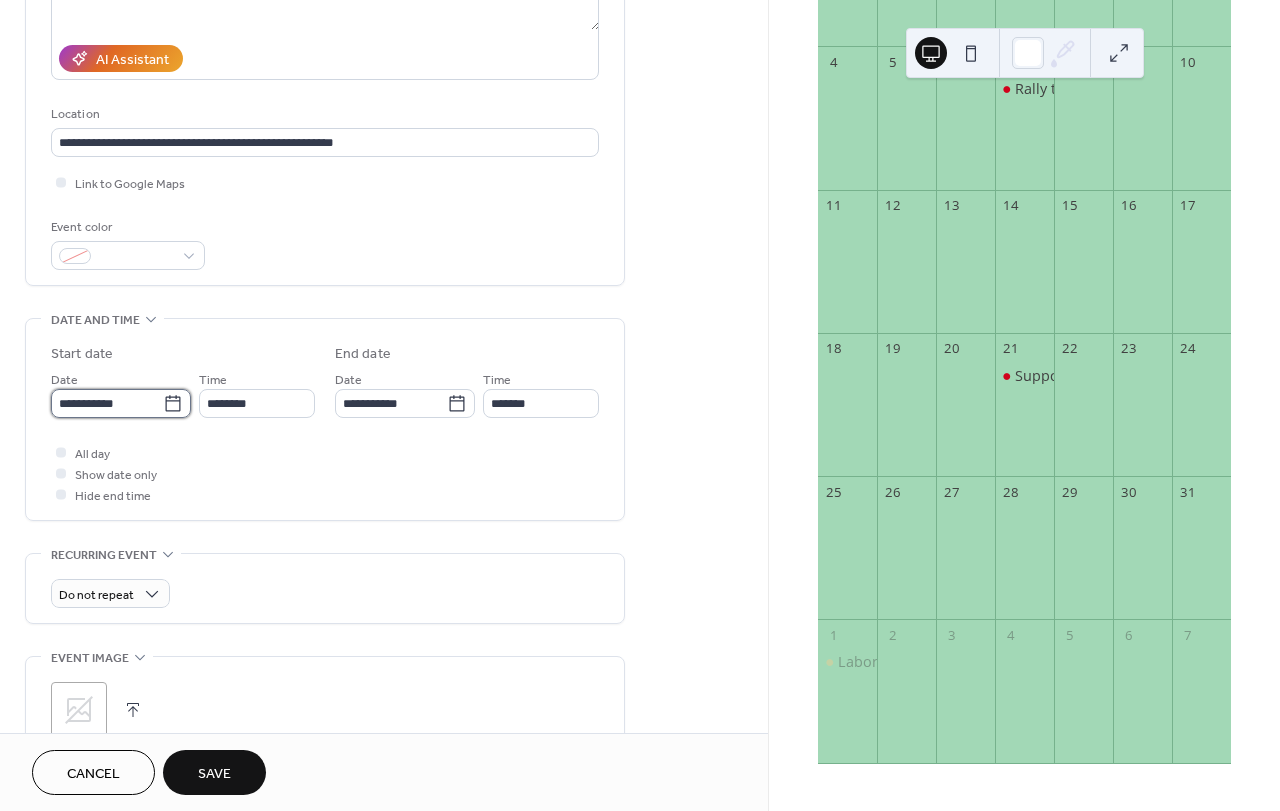 click on "**********" at bounding box center (107, 403) 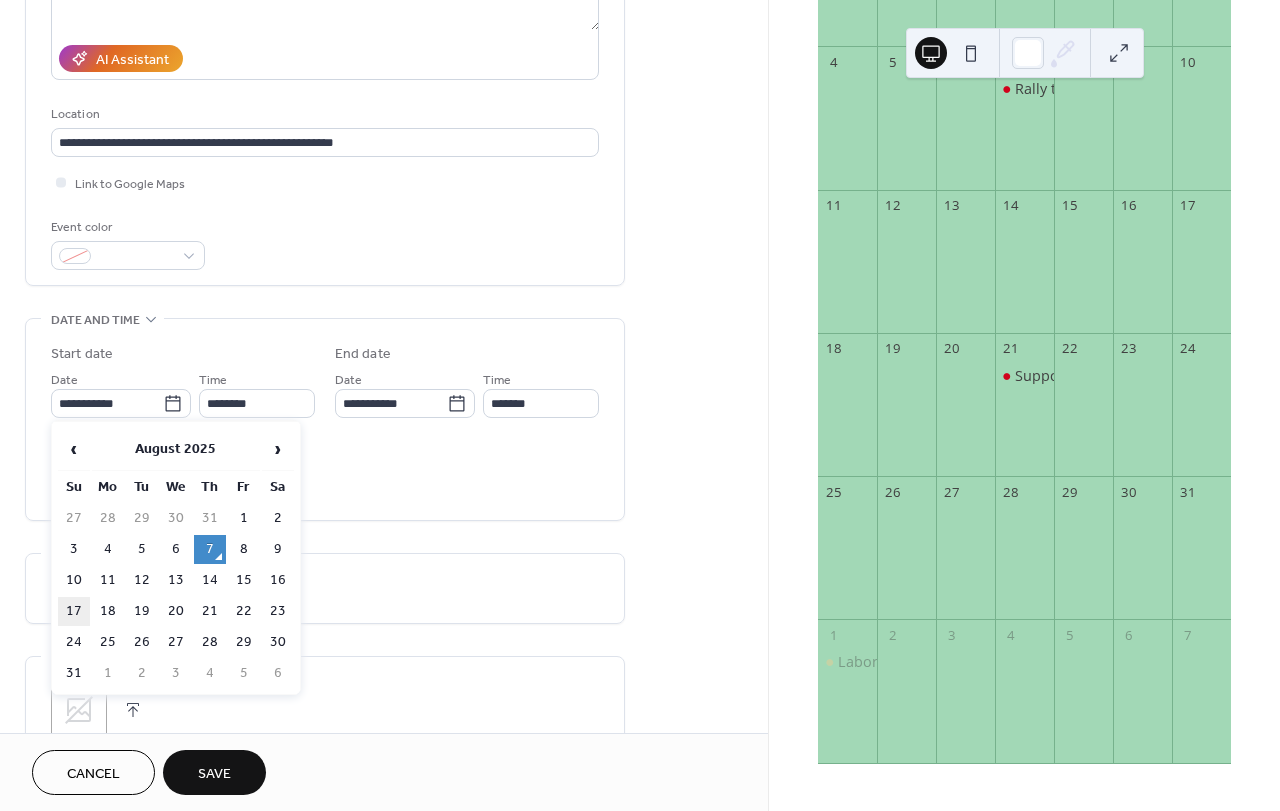 click on "17" at bounding box center (74, 611) 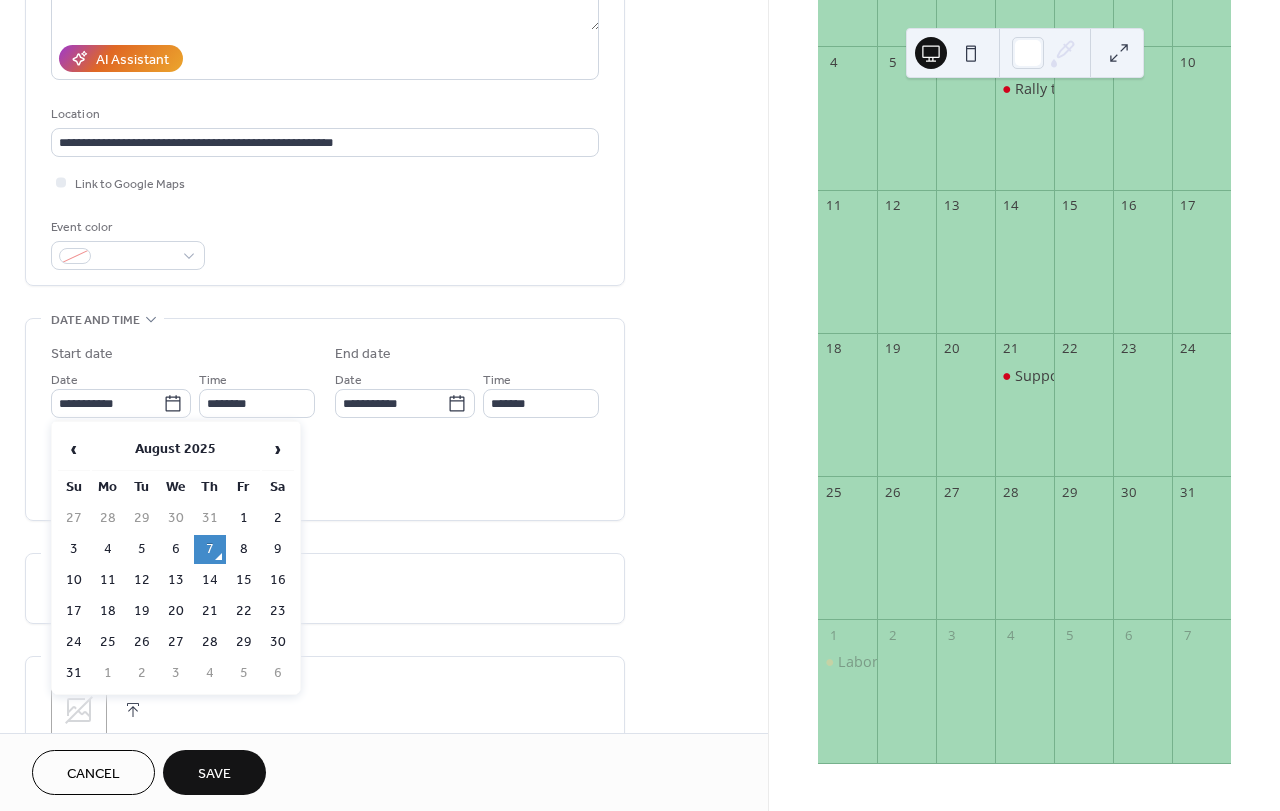 type on "**********" 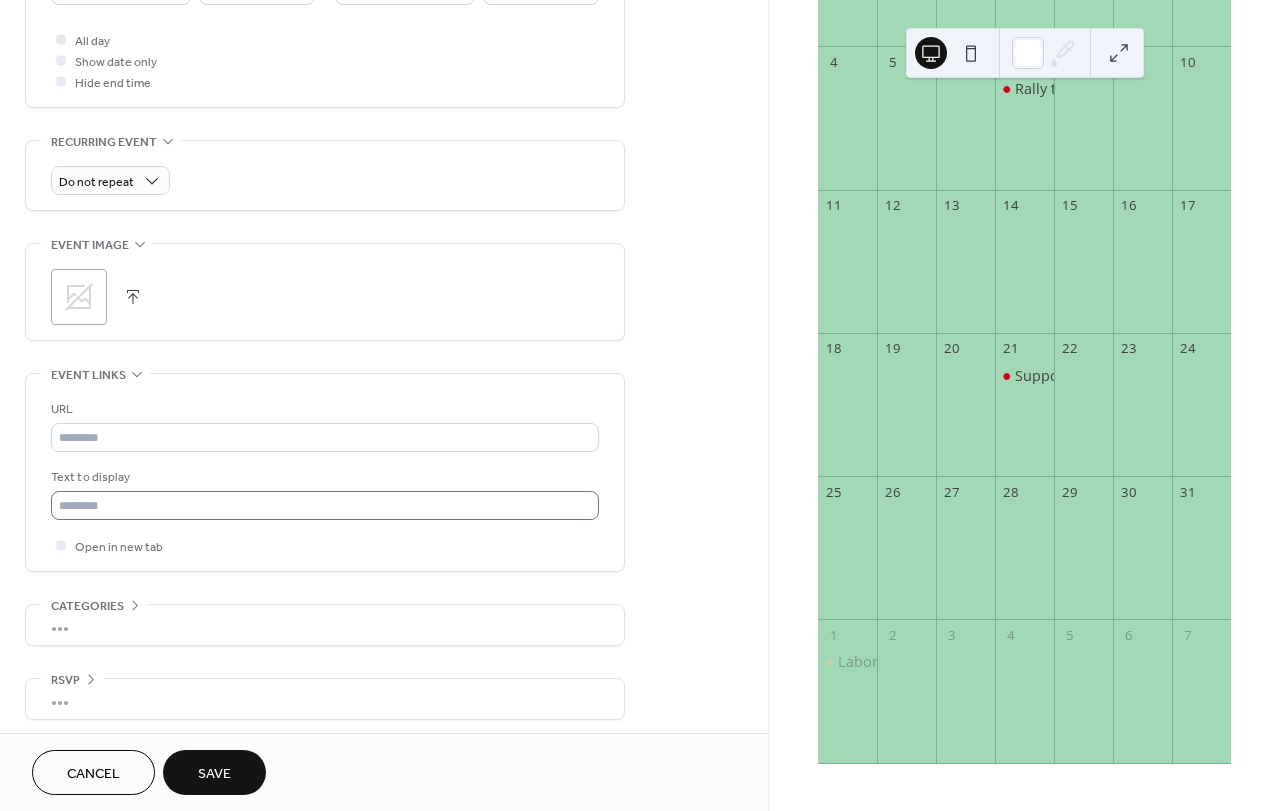 scroll, scrollTop: 747, scrollLeft: 0, axis: vertical 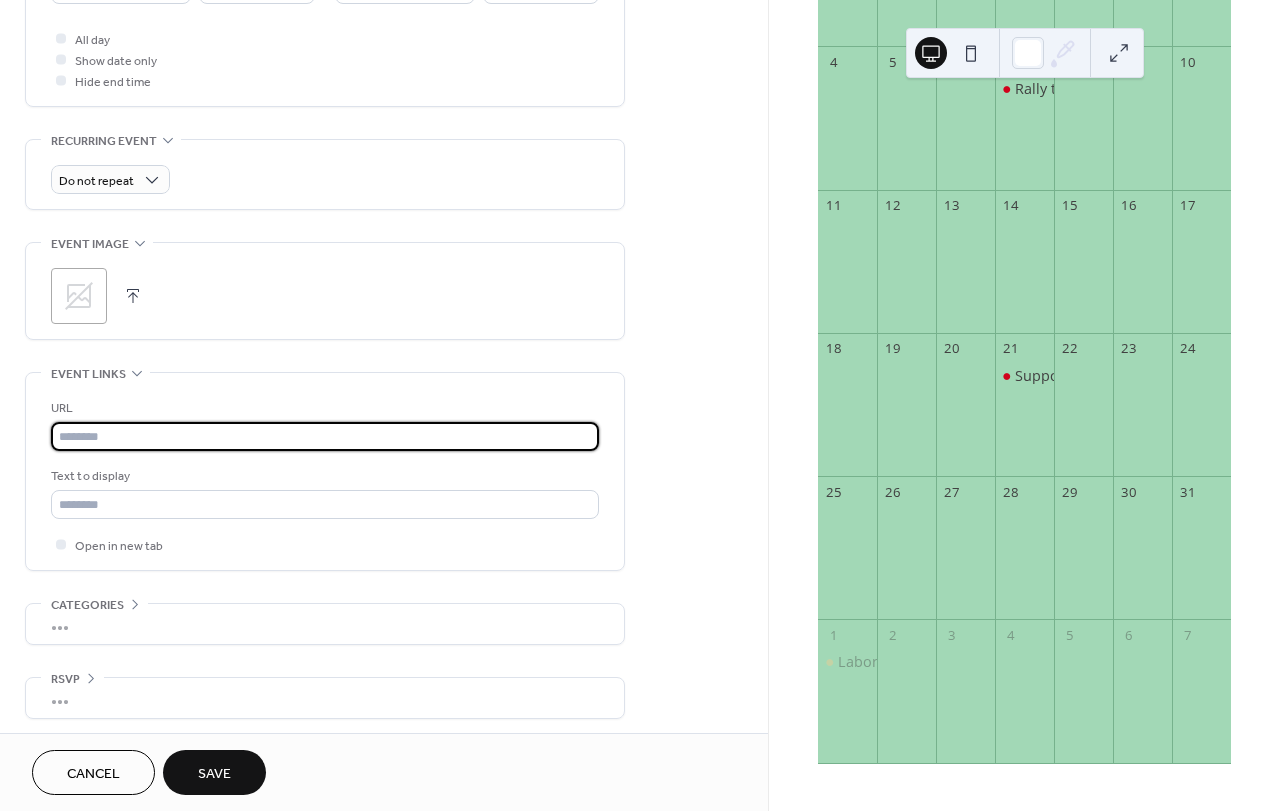 click at bounding box center (325, 436) 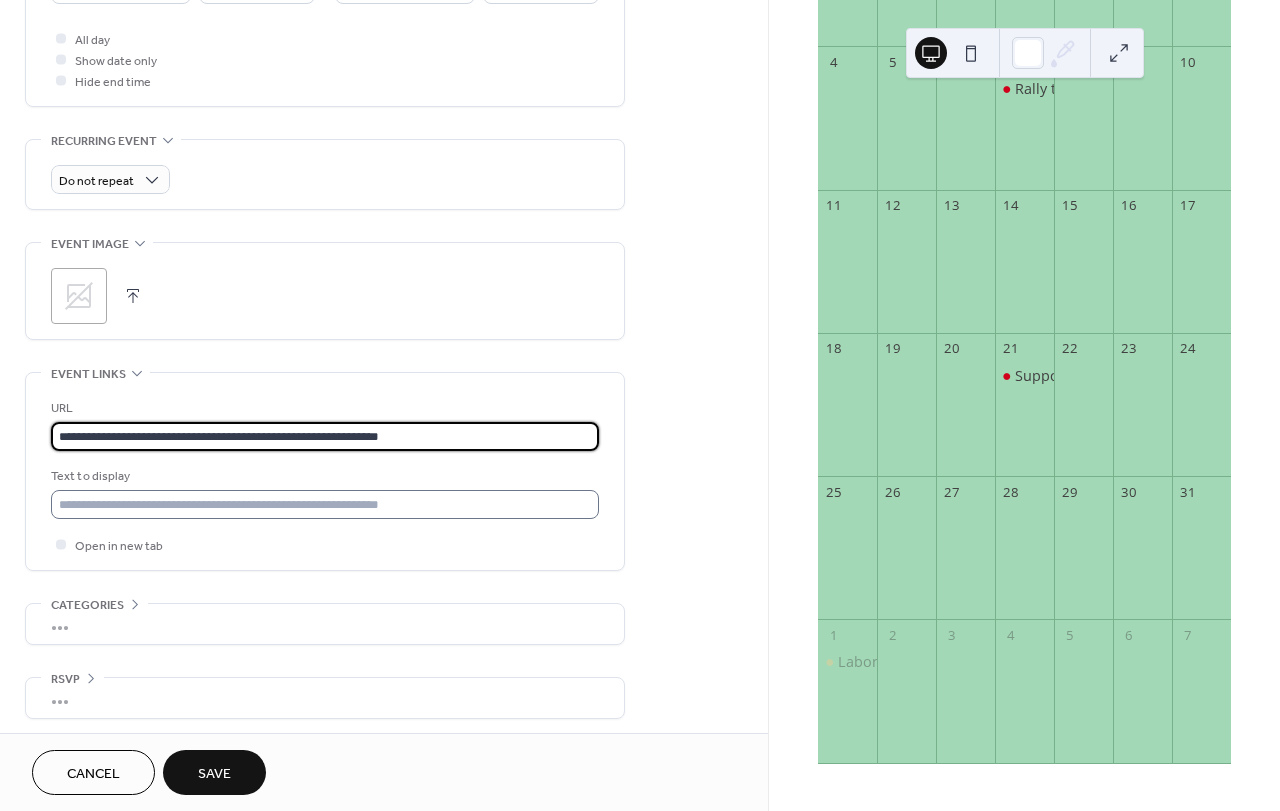 type on "**********" 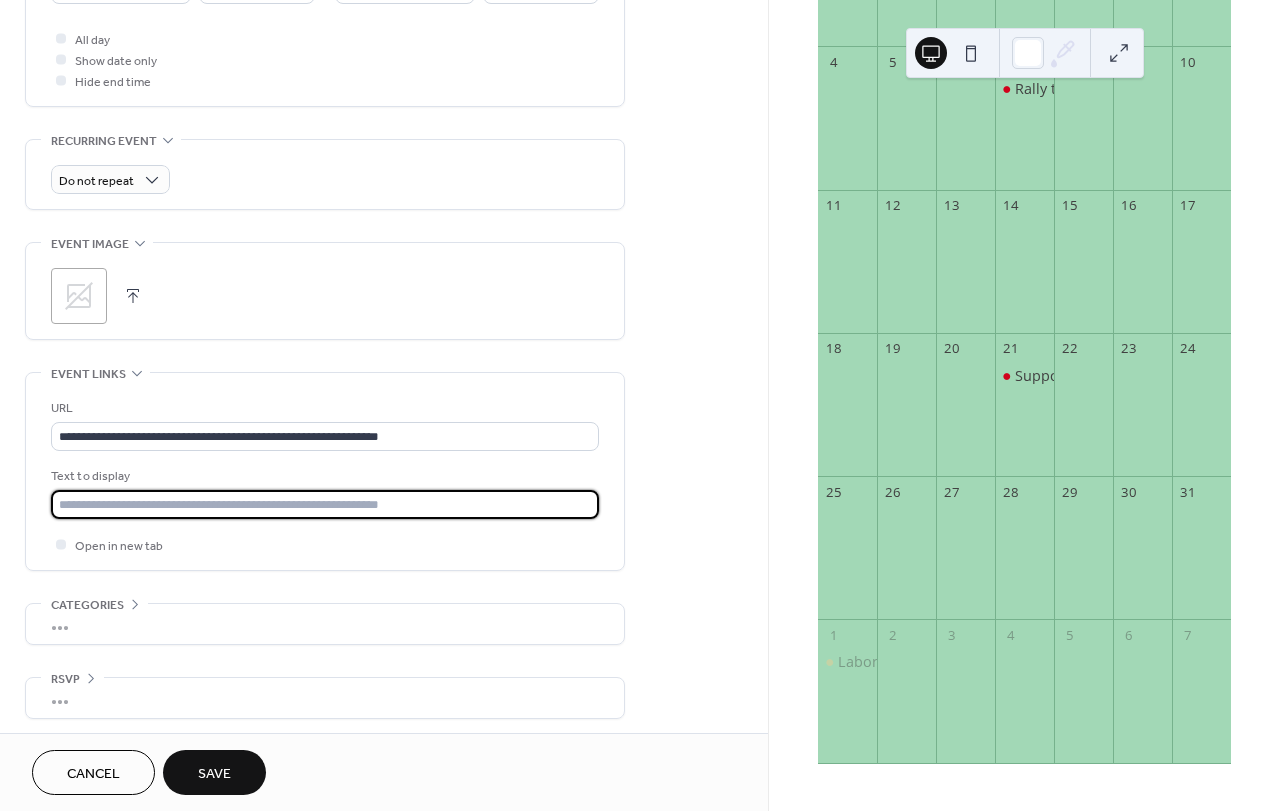 click at bounding box center (325, 504) 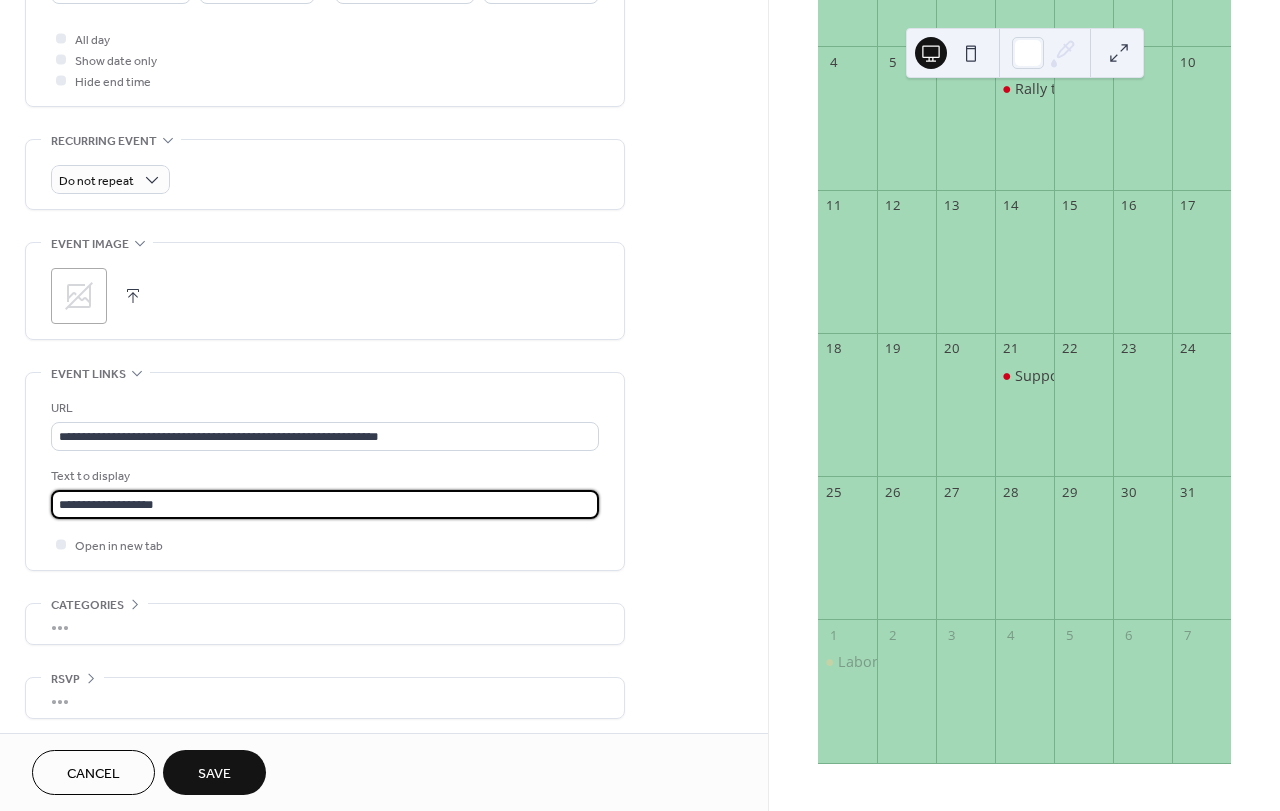 type on "**********" 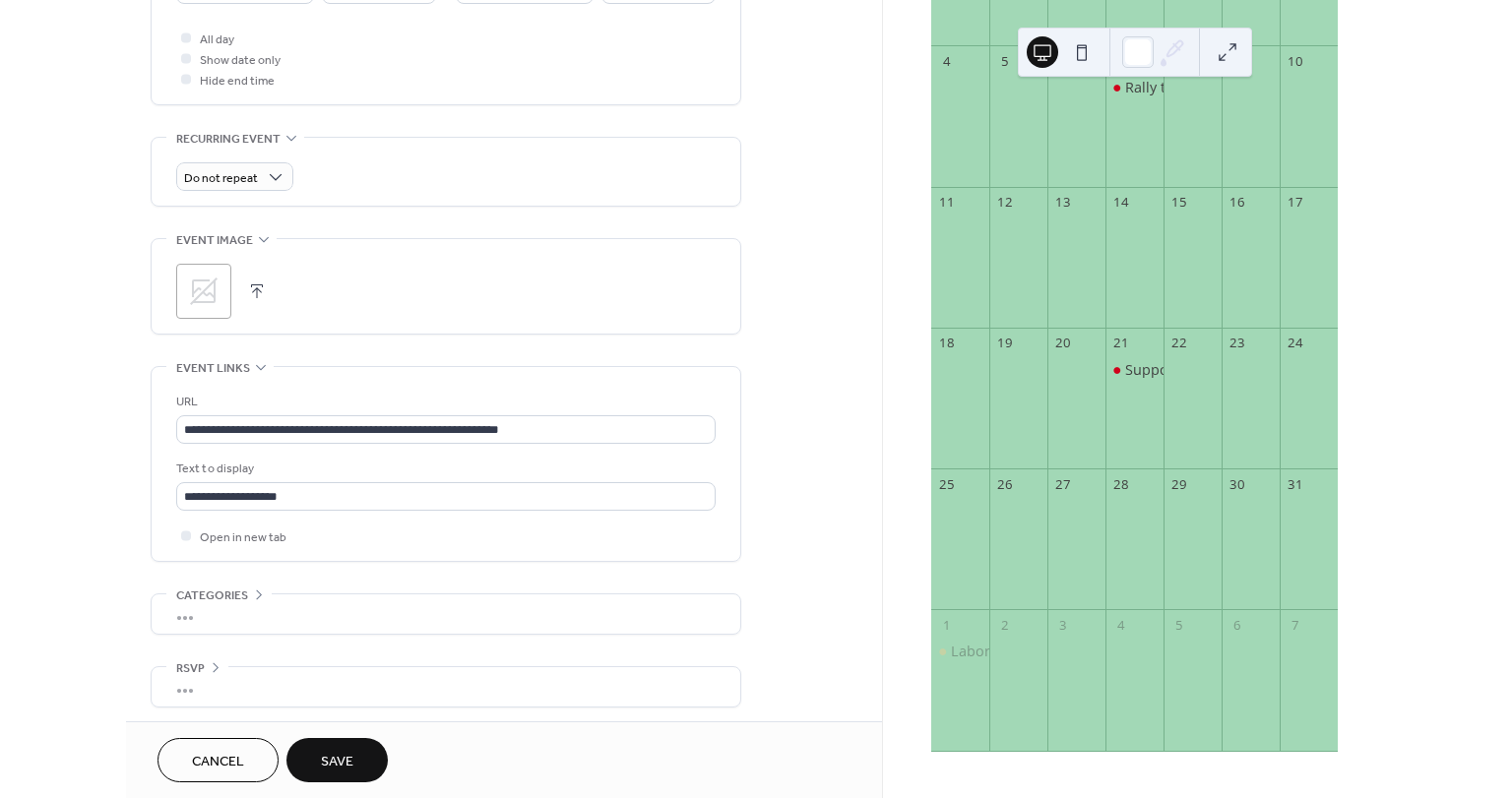 scroll, scrollTop: 579, scrollLeft: 0, axis: vertical 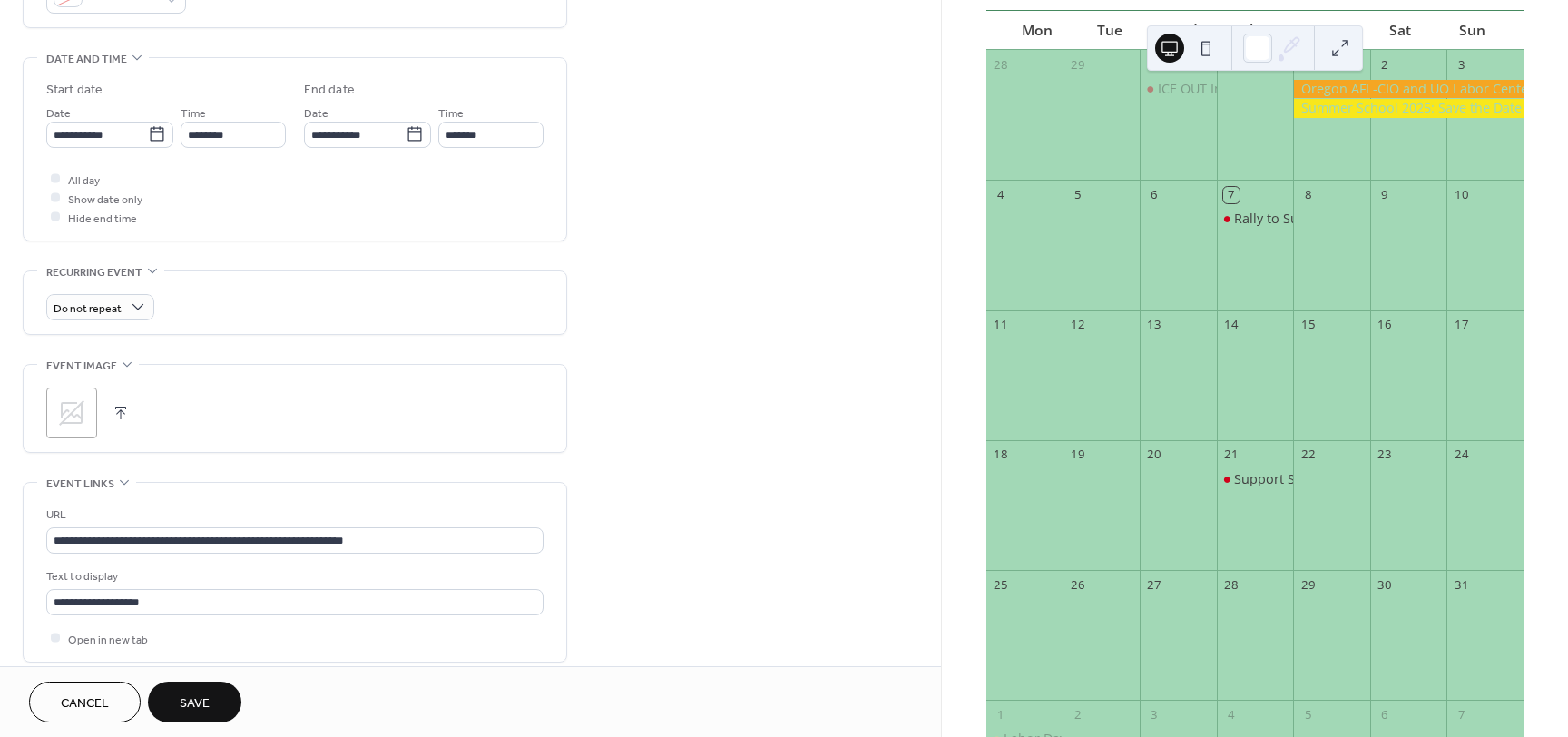 click on "Save" at bounding box center [194, 703] 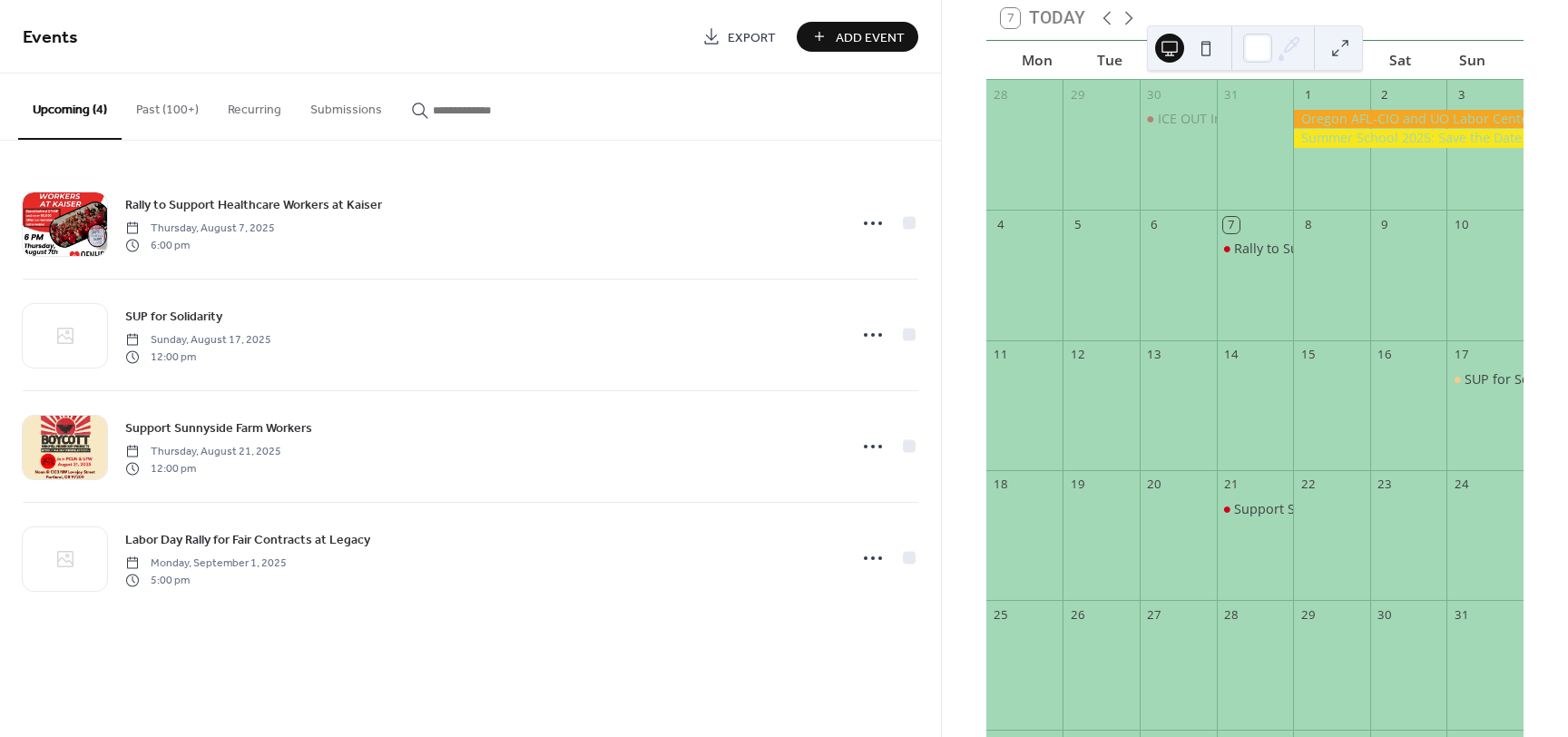 scroll, scrollTop: 74, scrollLeft: 0, axis: vertical 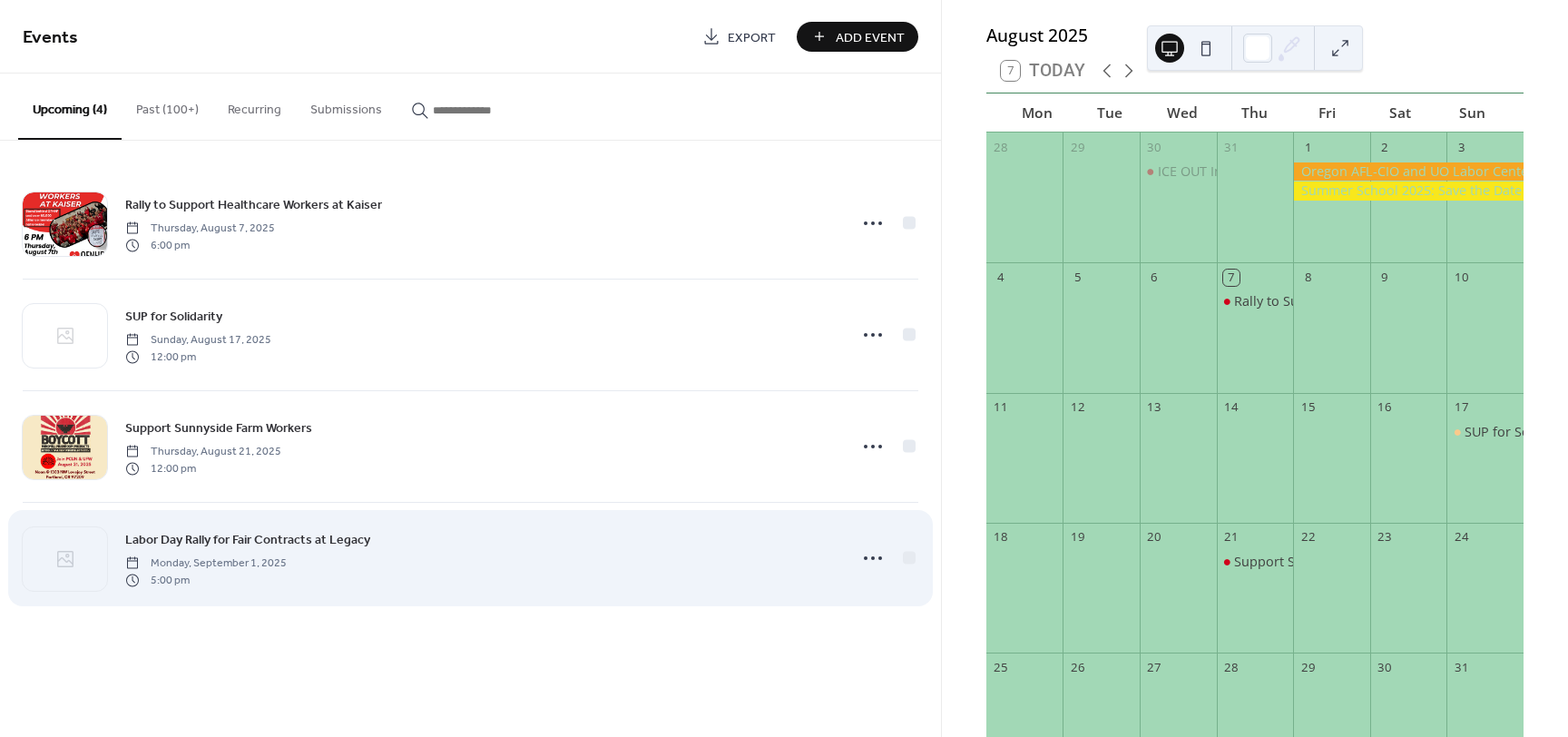 click on "Labor Day Rally for Fair Contracts at Legacy  Monday, September 1, 2025 5:00 pm" at bounding box center [480, 558] 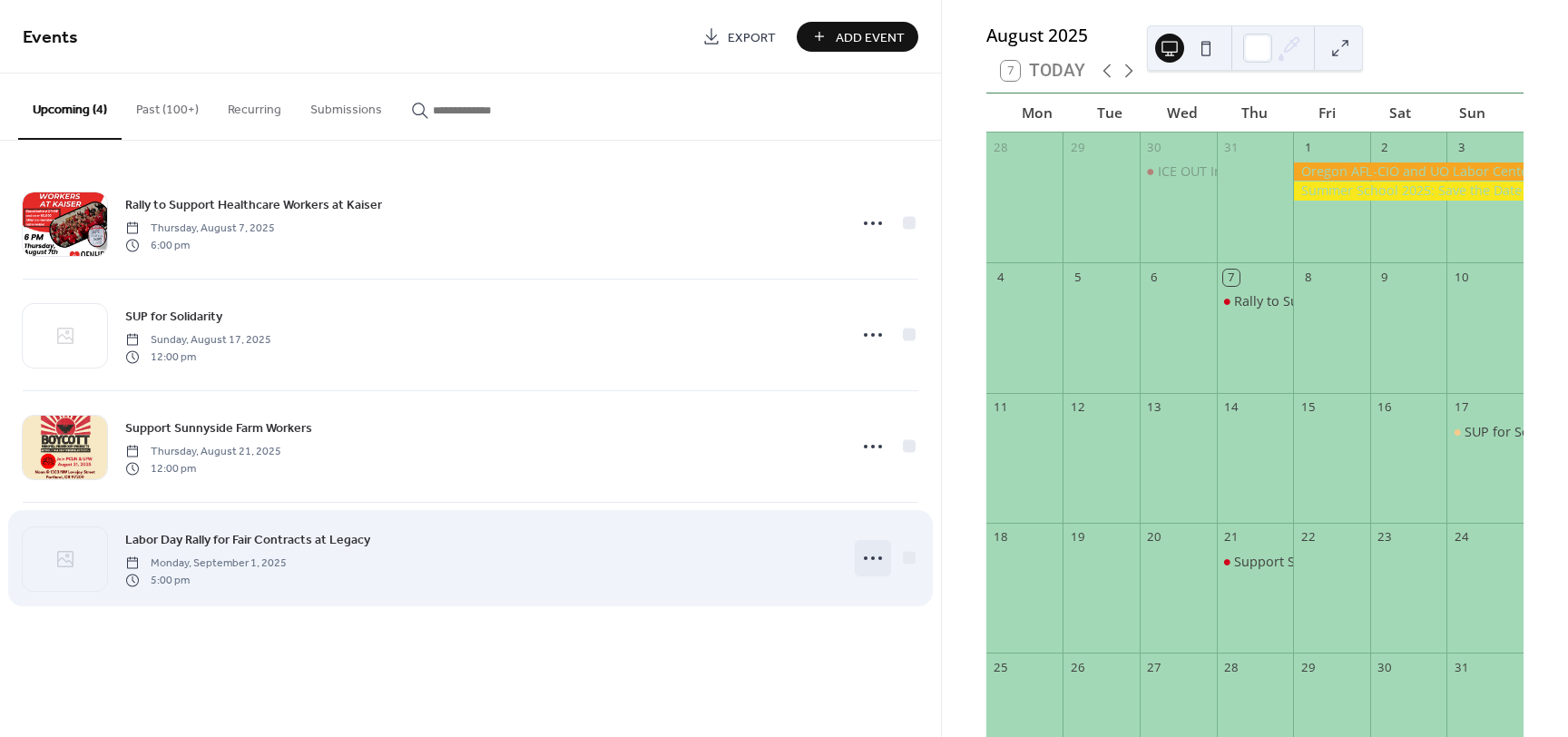 click 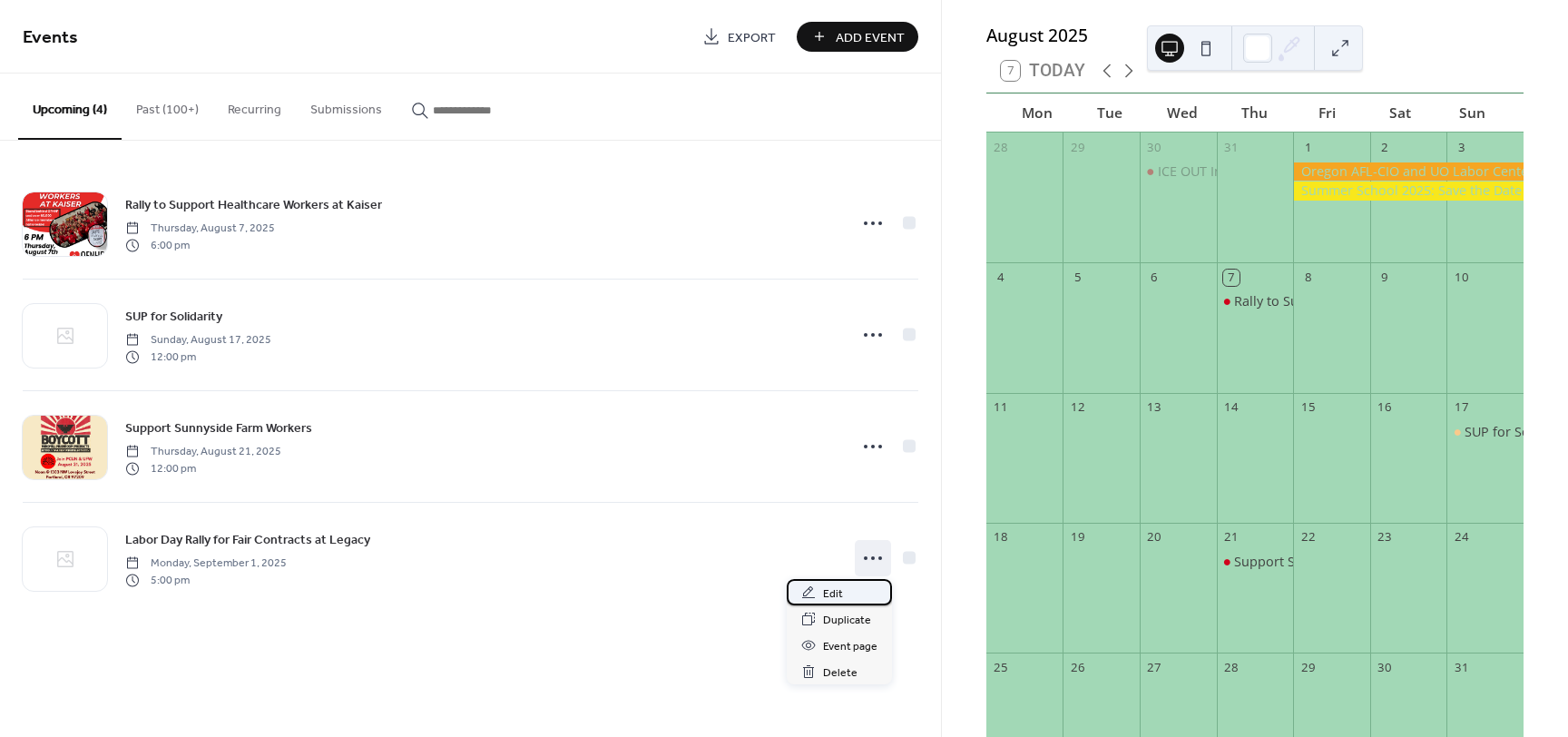 click on "Edit" at bounding box center (833, 594) 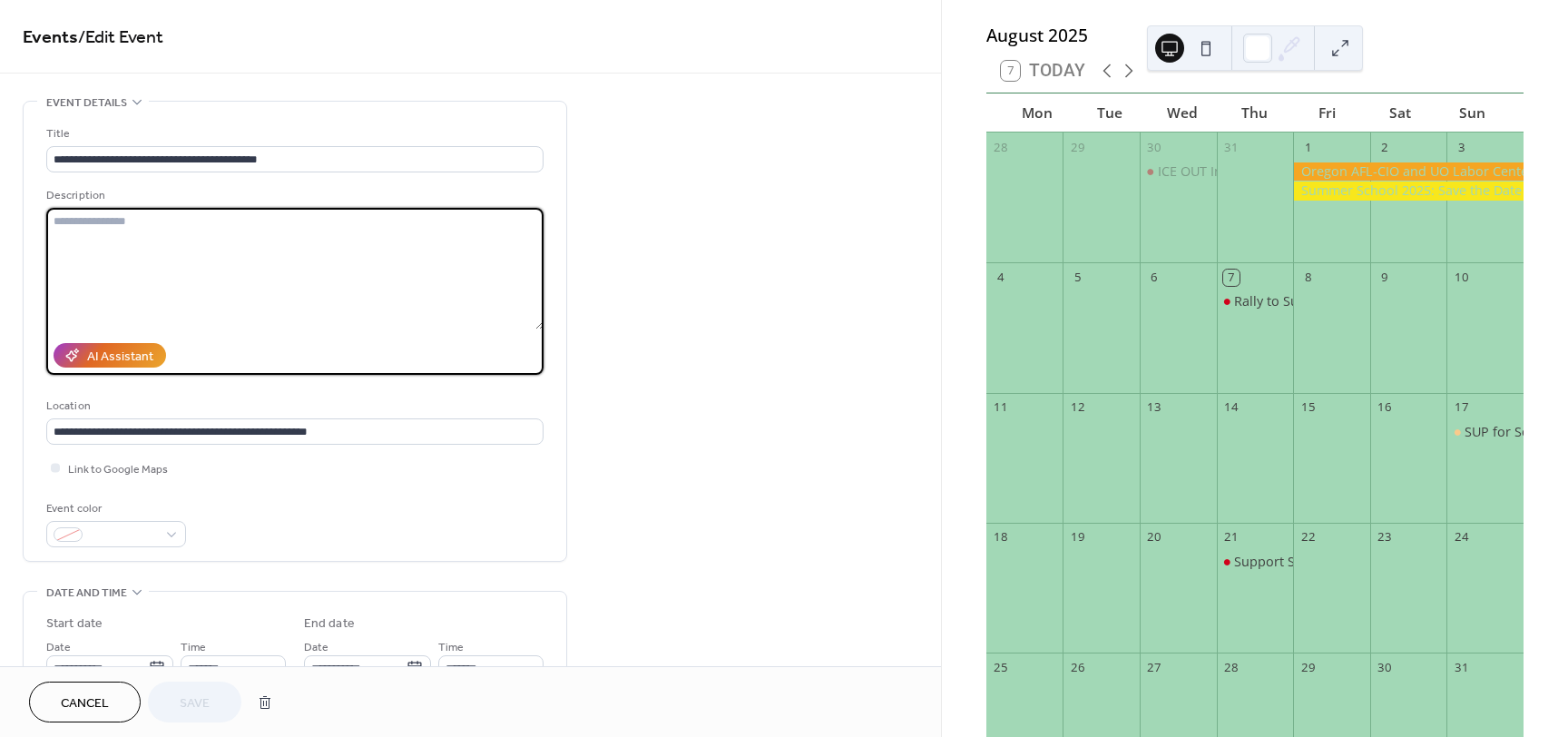 click at bounding box center (295, 269) 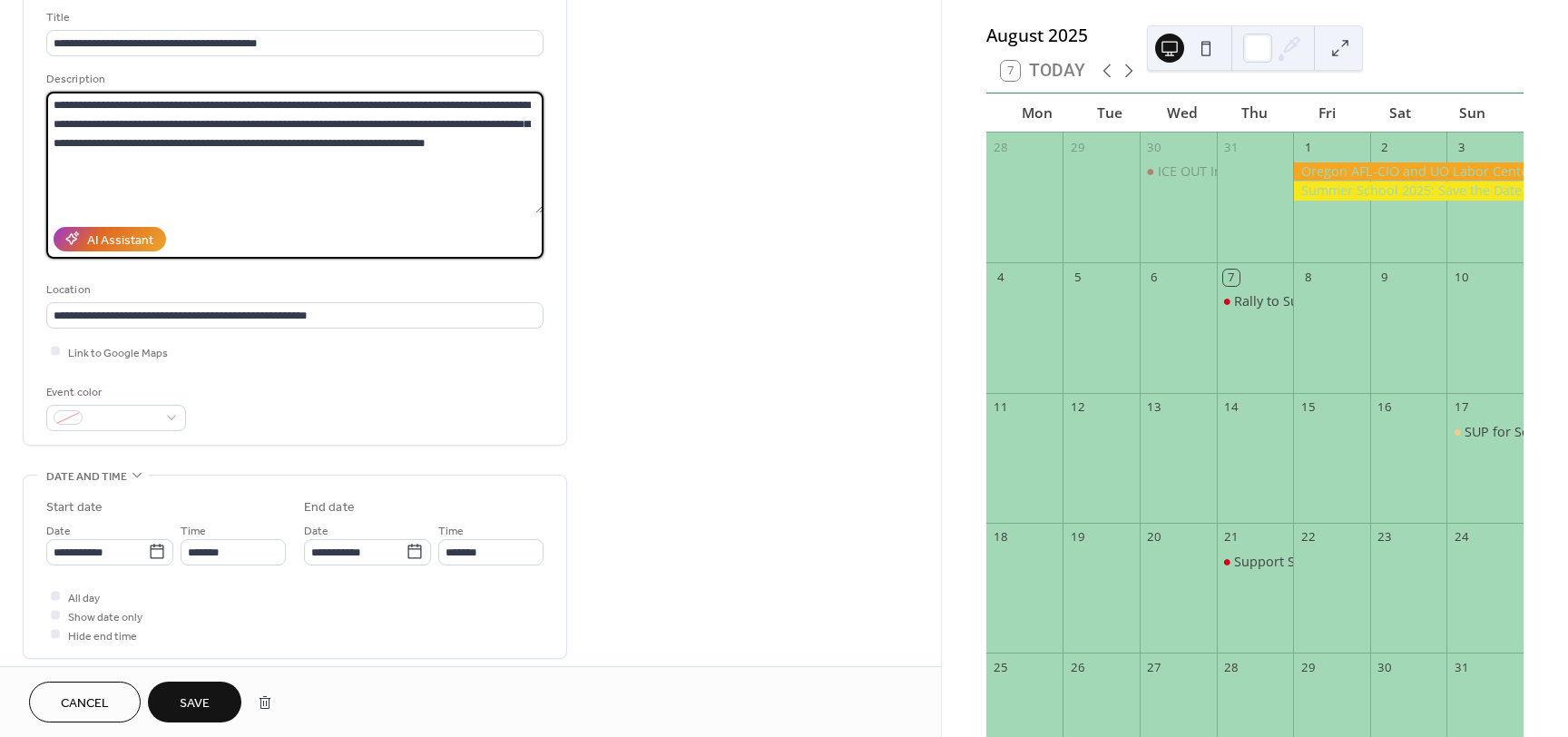 scroll, scrollTop: 164, scrollLeft: 0, axis: vertical 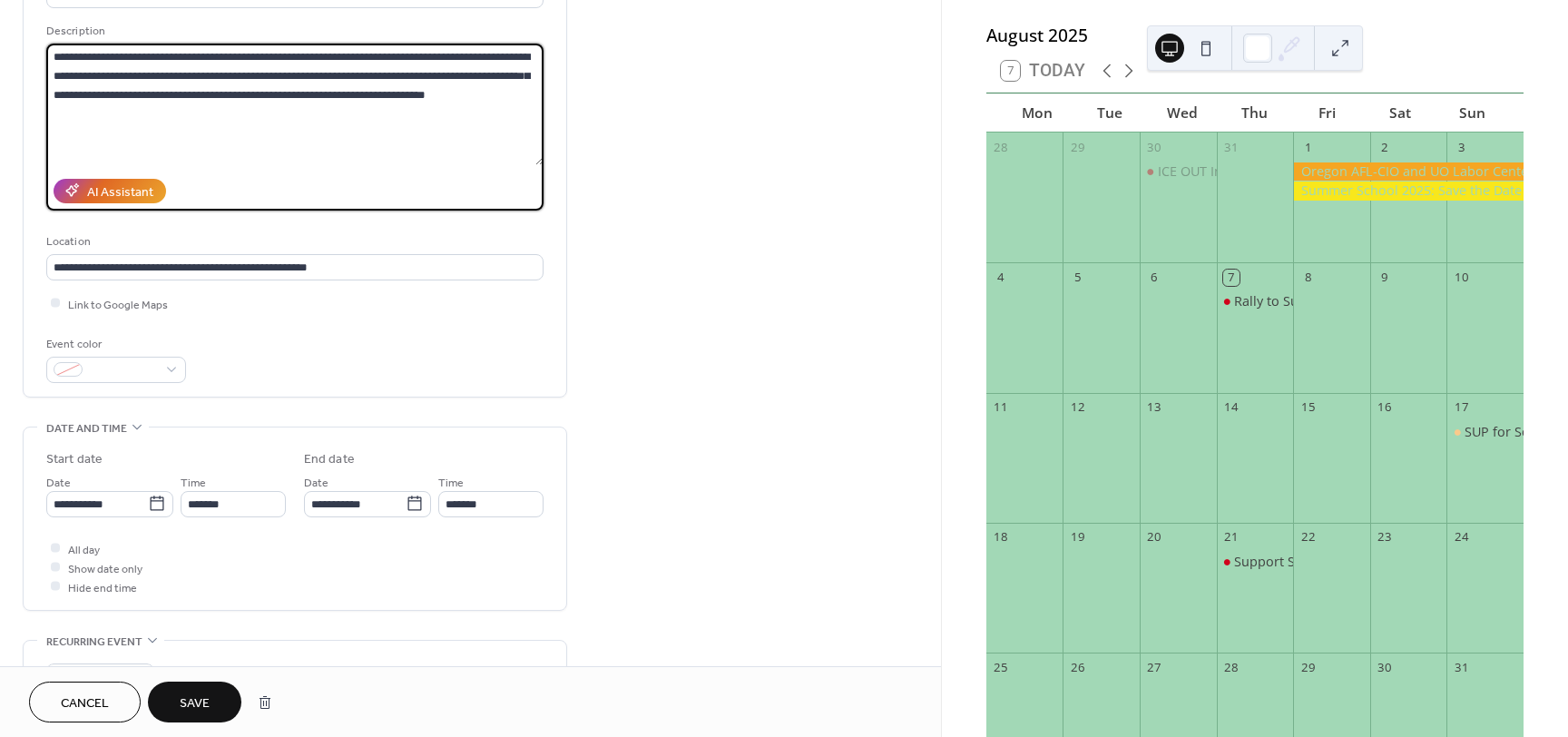 type on "**********" 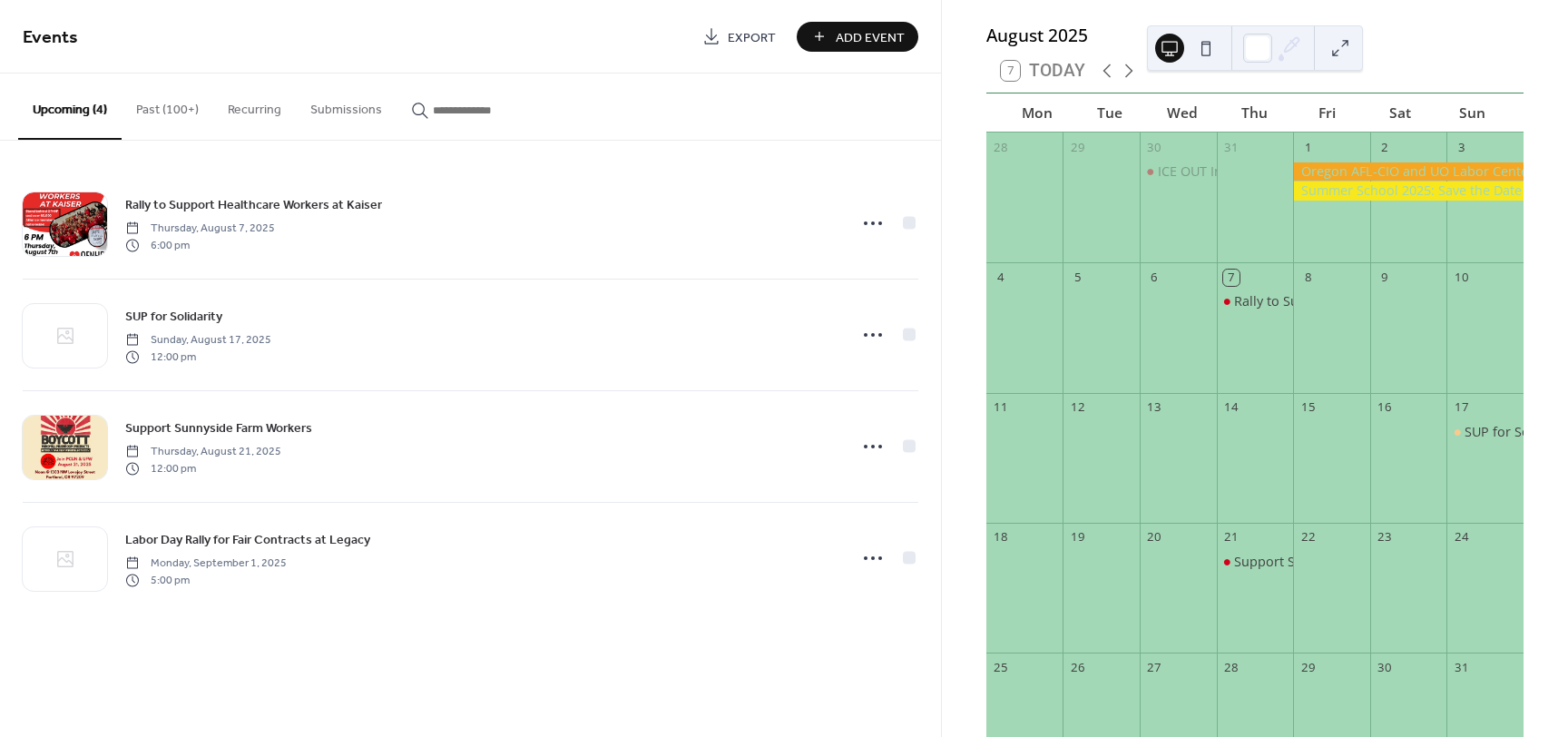 click on "Add Event" at bounding box center (870, 37) 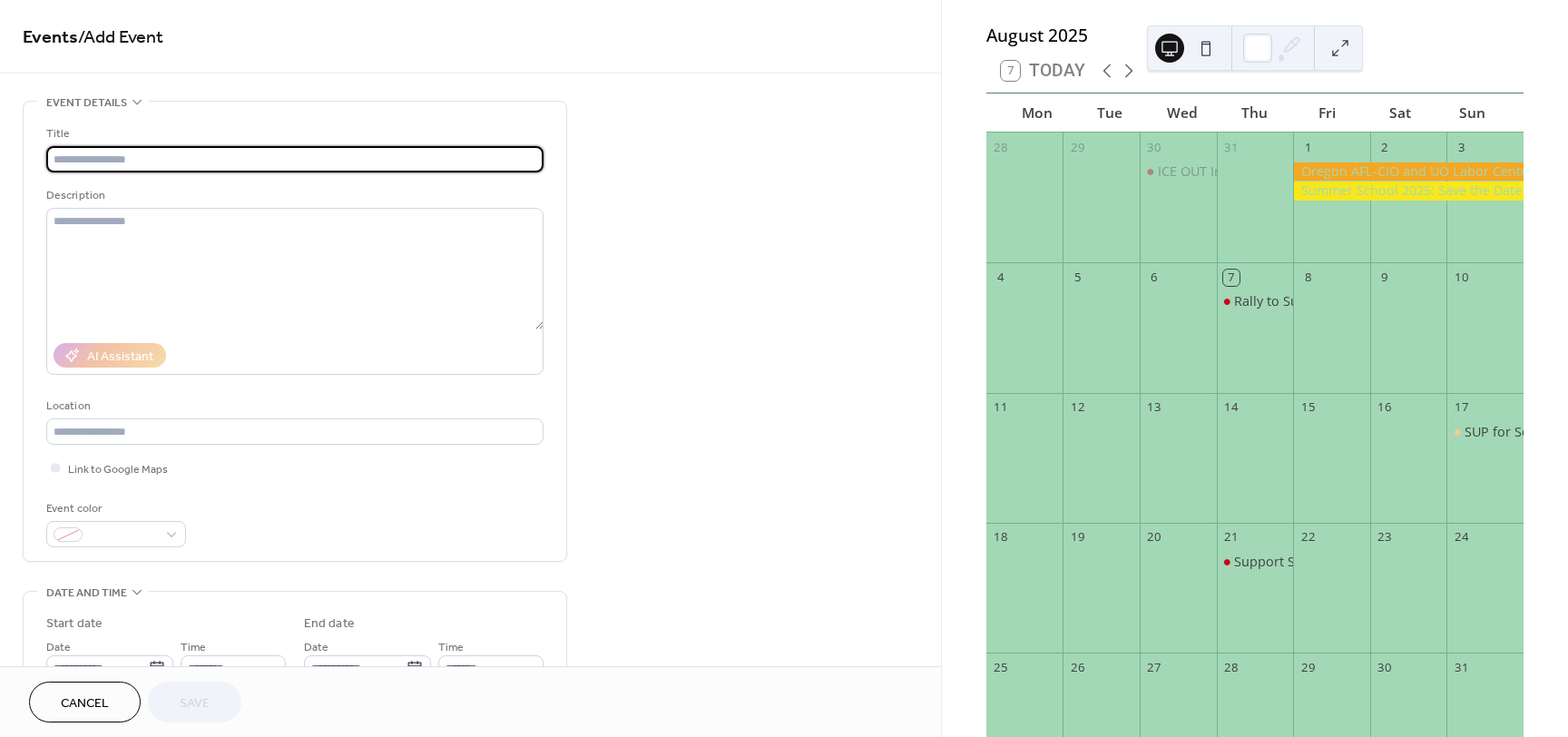 click at bounding box center [295, 159] 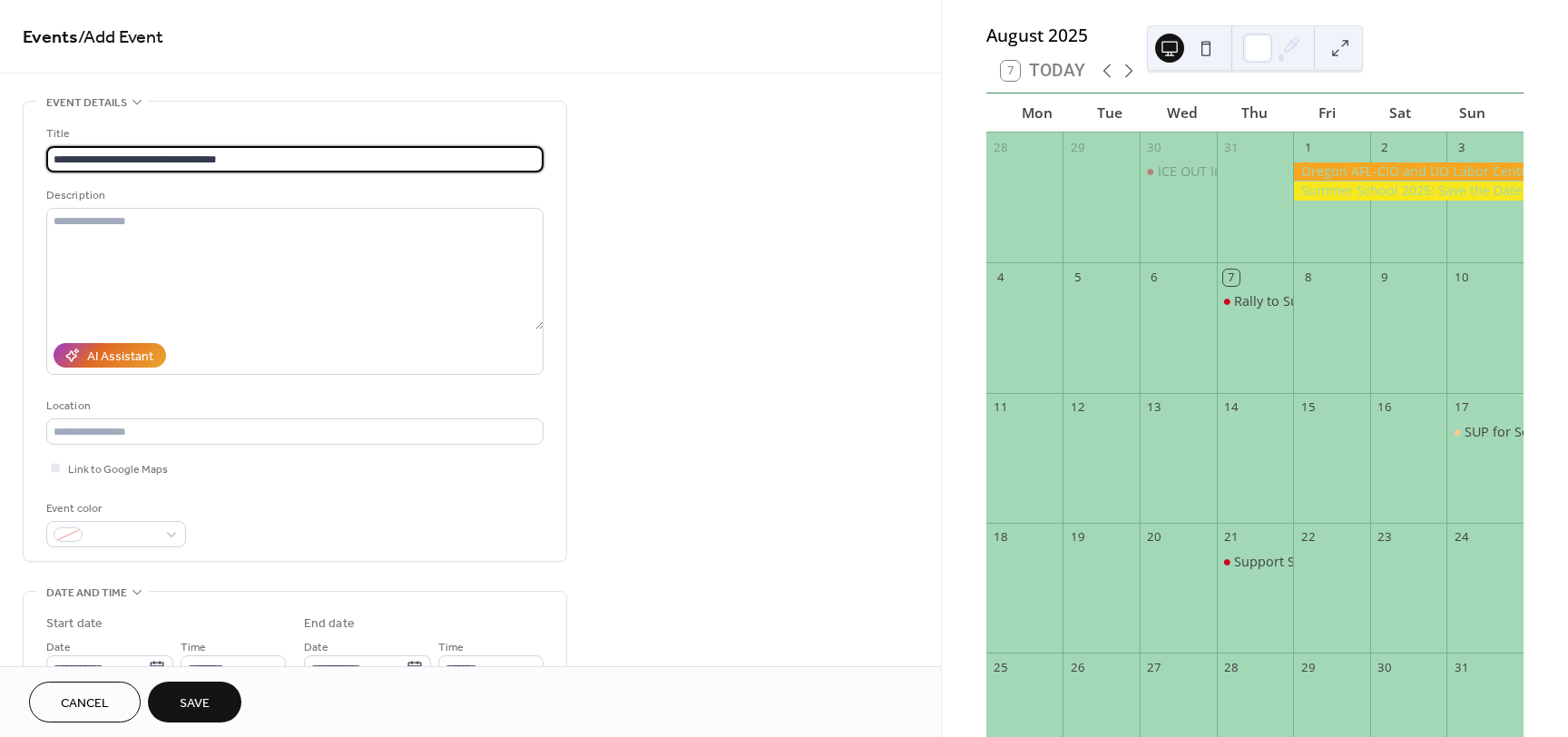 type on "**********" 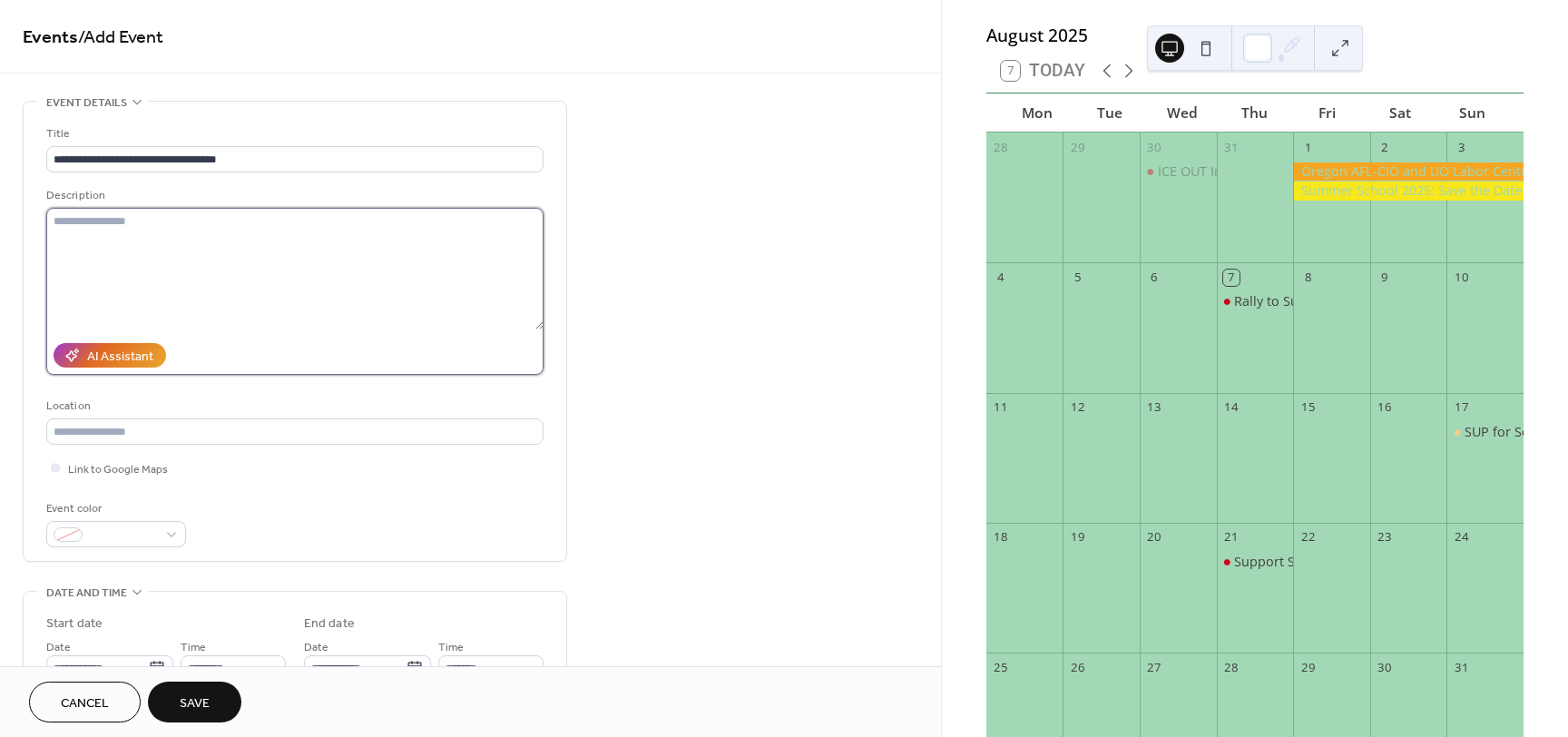 click at bounding box center [295, 269] 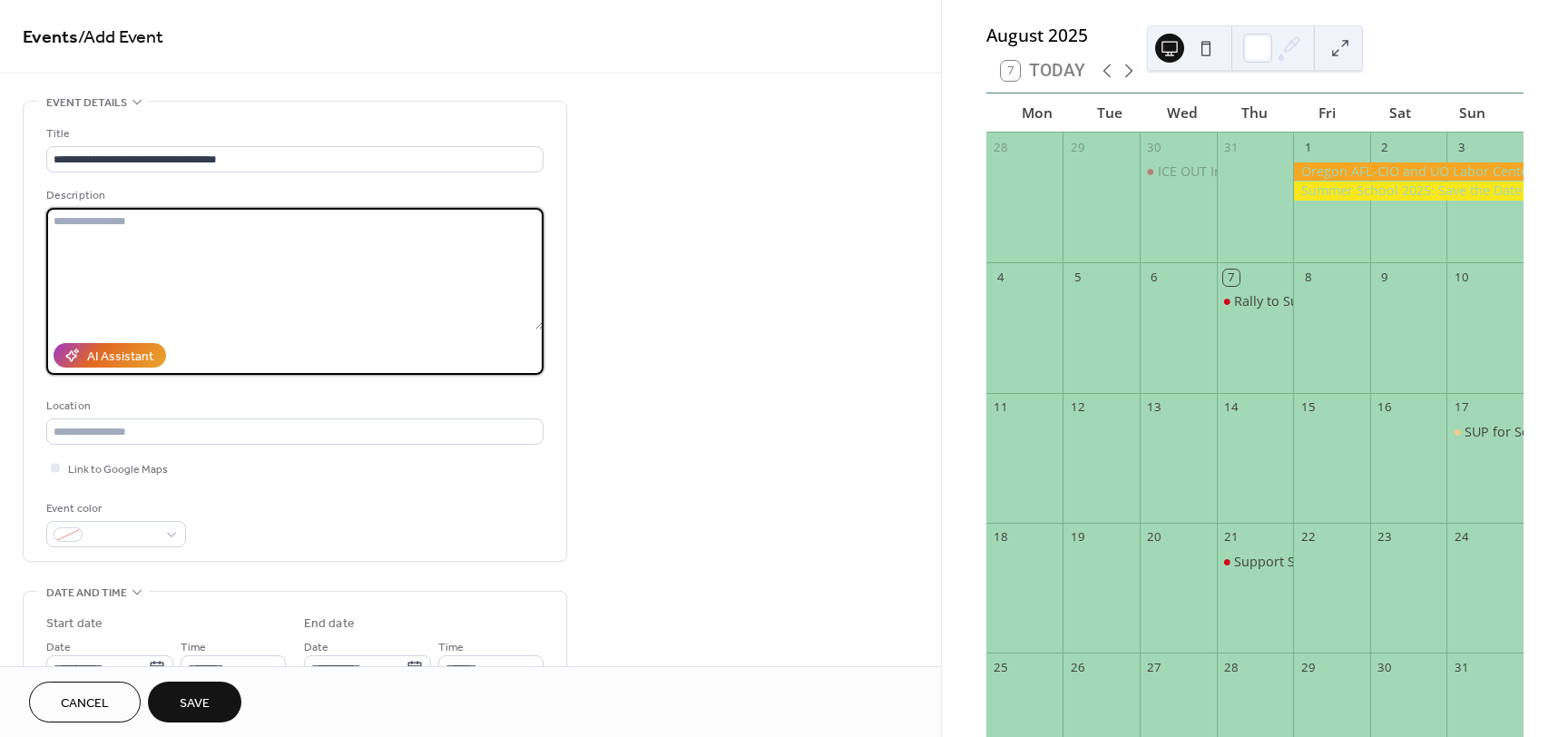 paste on "**********" 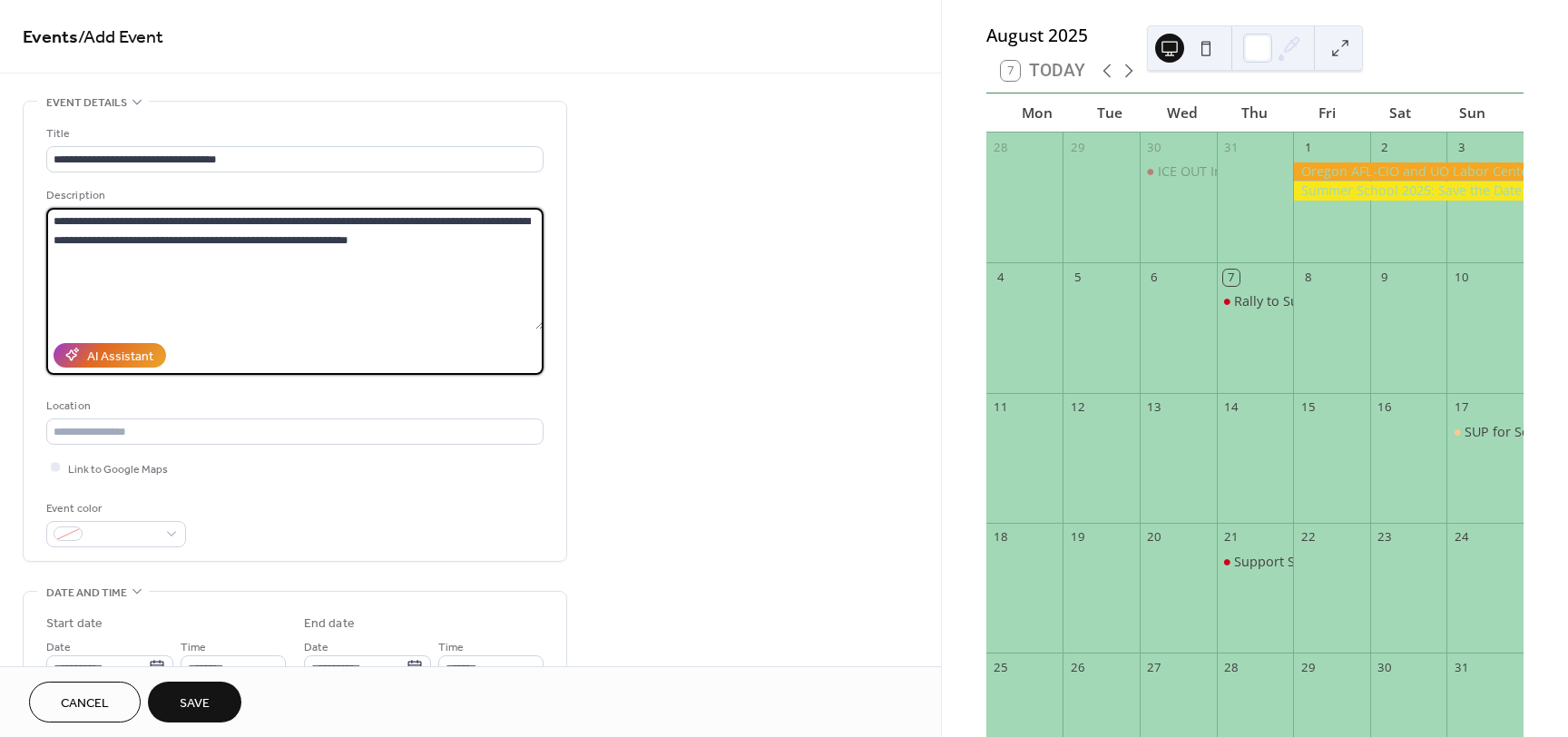 type on "**********" 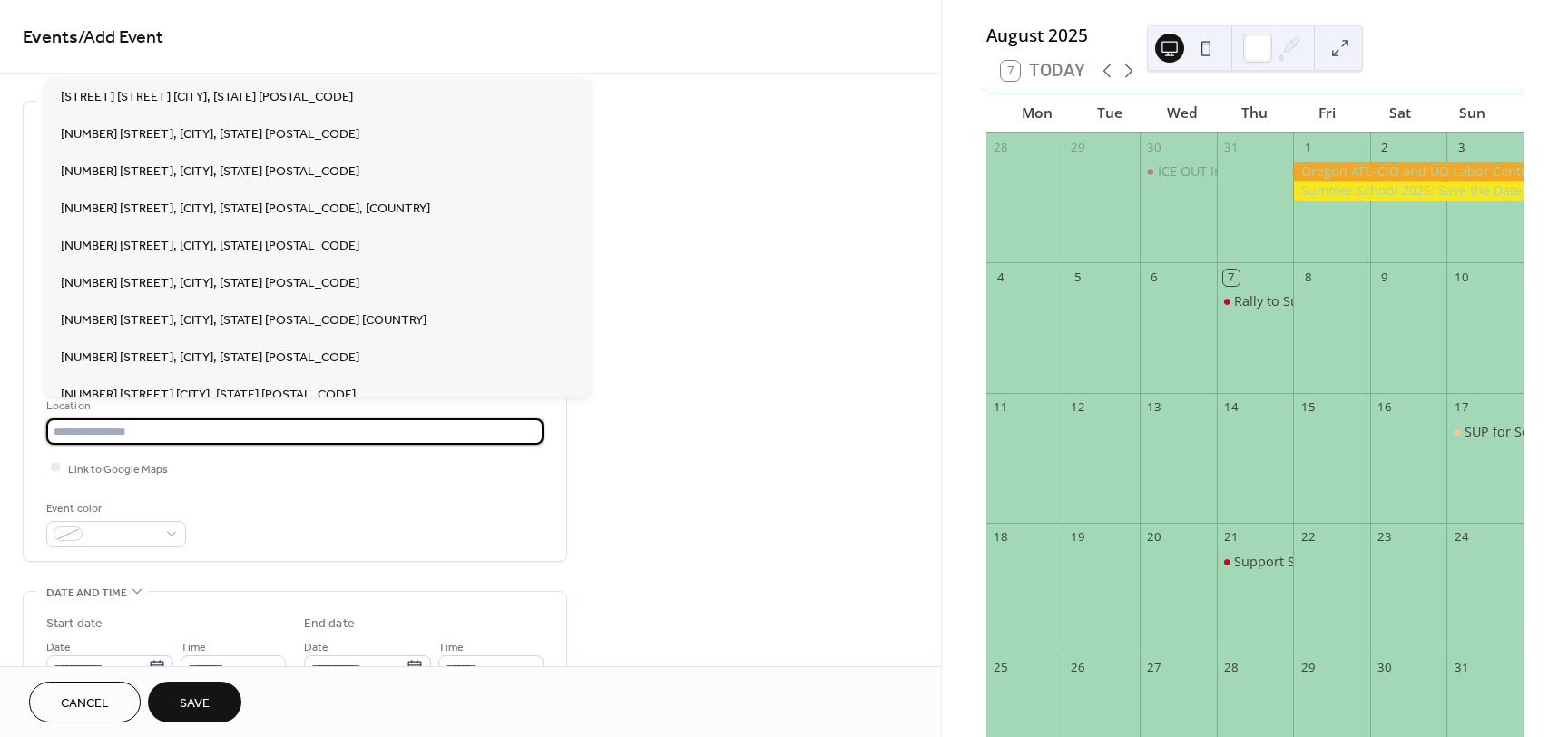 click at bounding box center [295, 431] 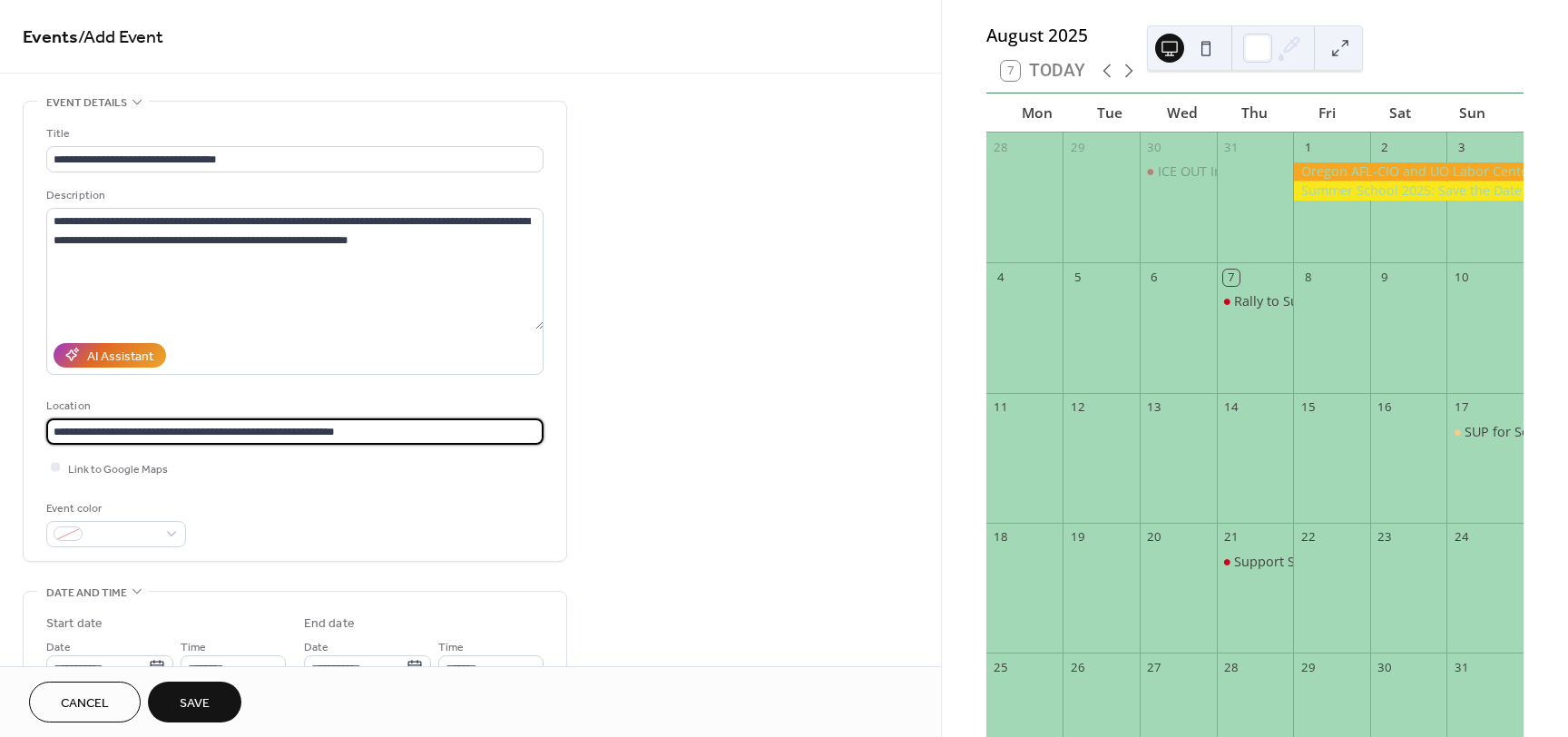 click on "Link to Google Maps" at bounding box center [295, 467] 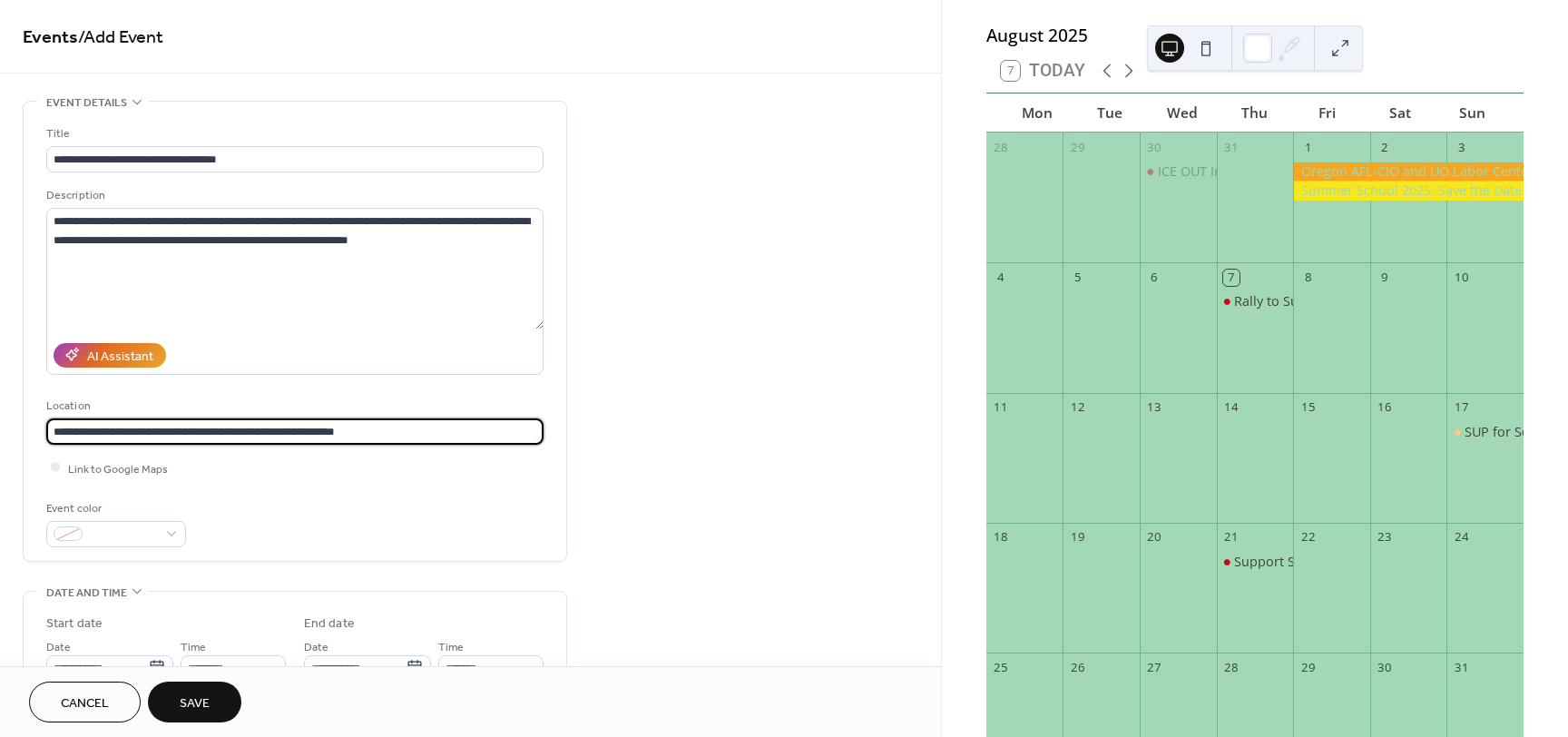 click on "**********" at bounding box center (295, 431) 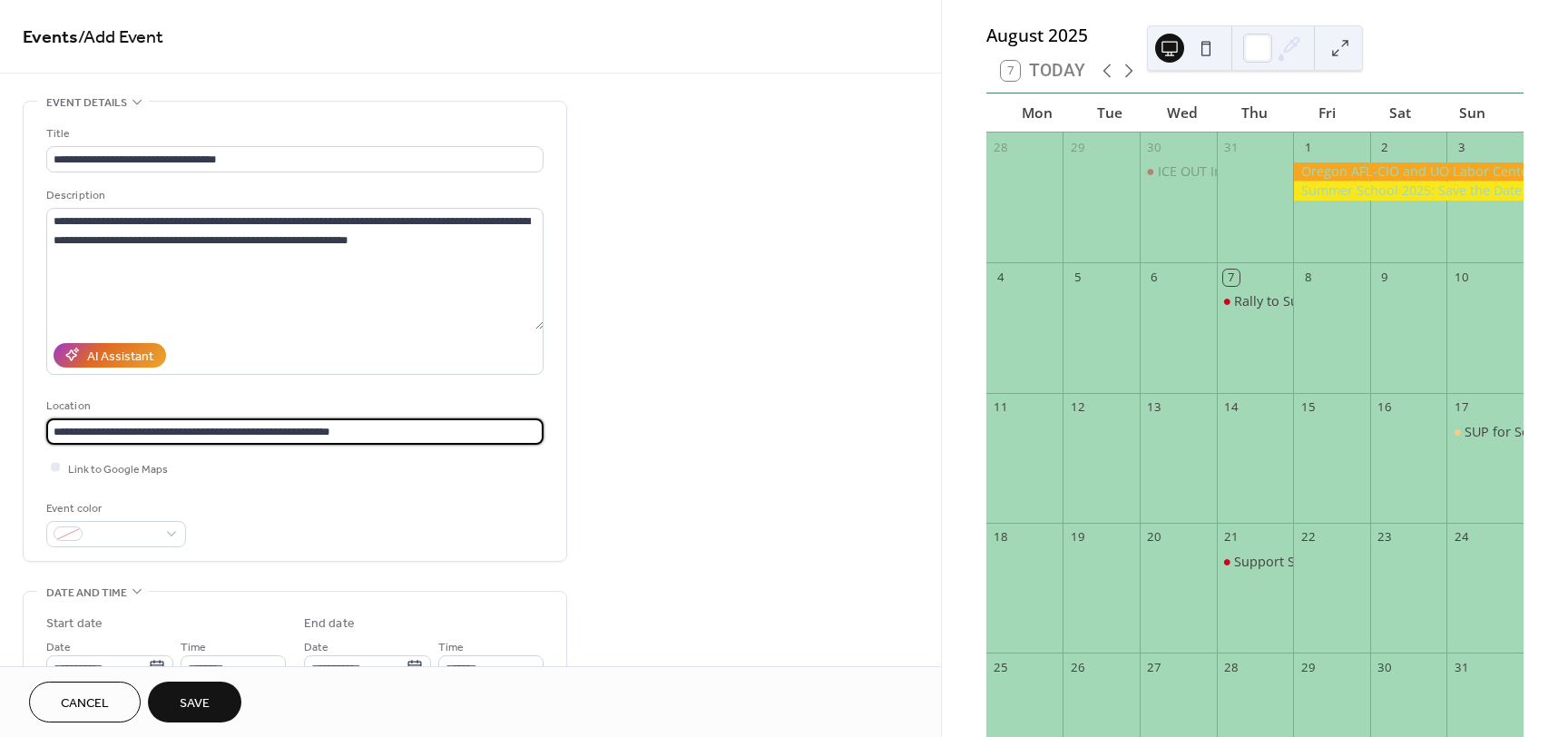 type on "**********" 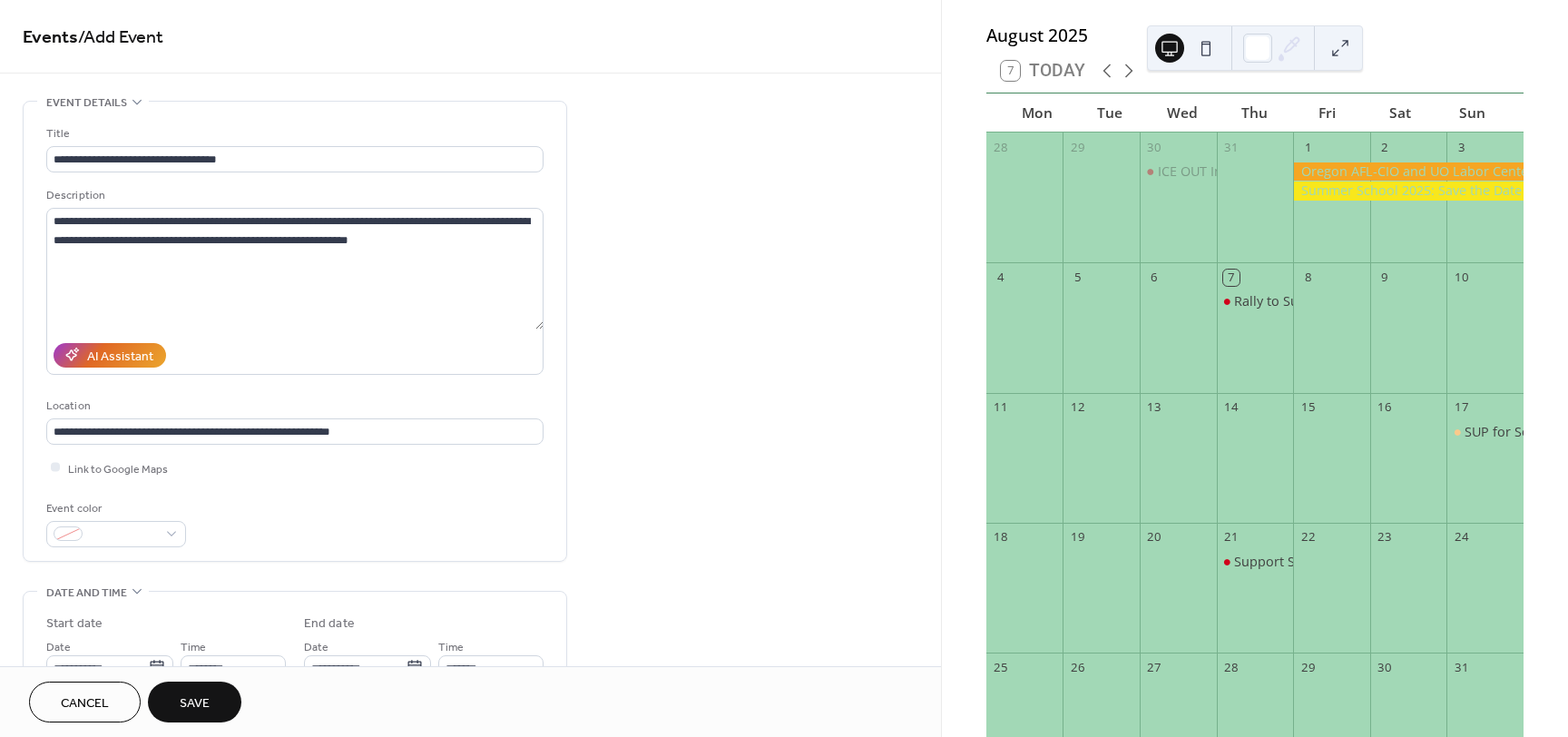 click on "Link to Google Maps" at bounding box center (295, 467) 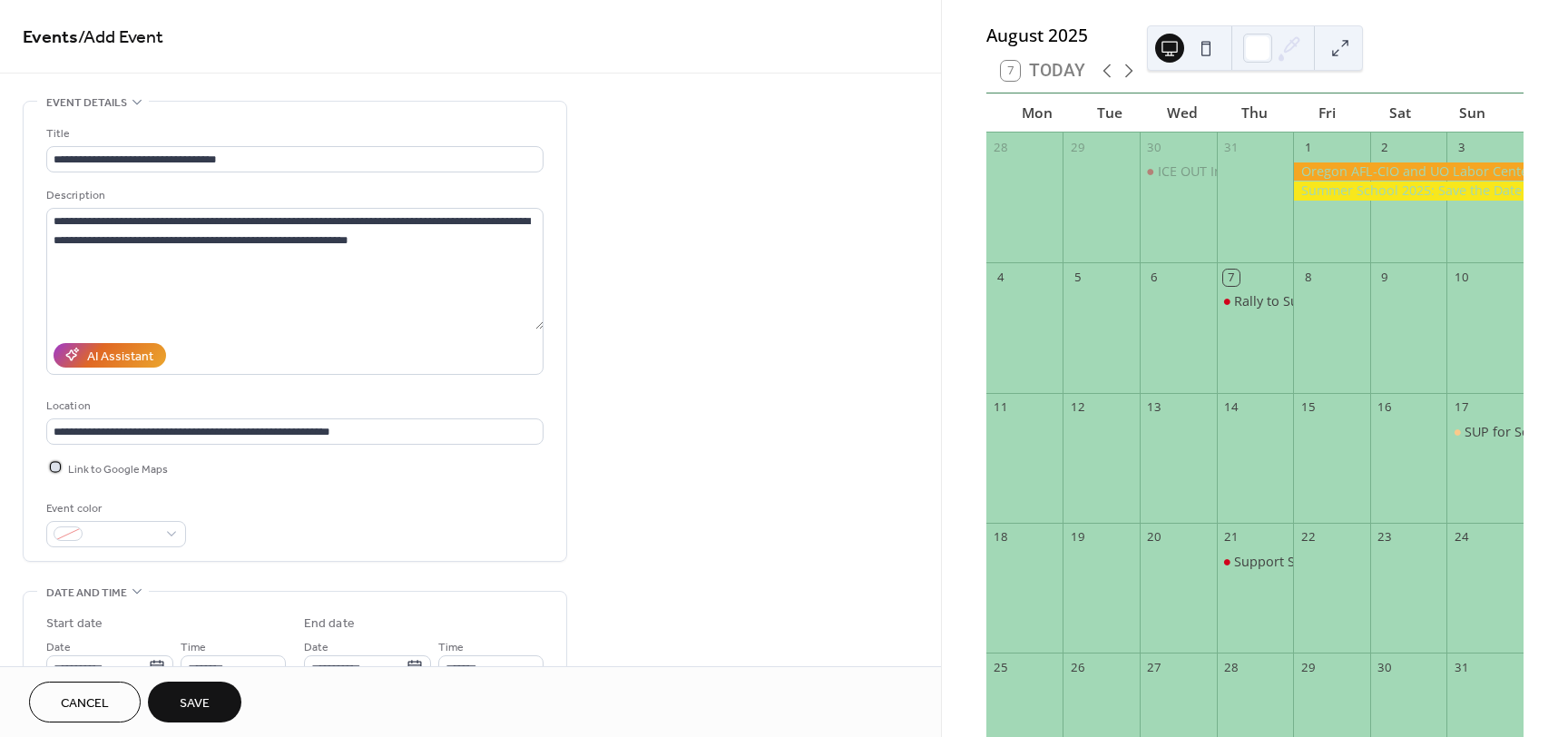 click on "Link to Google Maps" at bounding box center [118, 468] 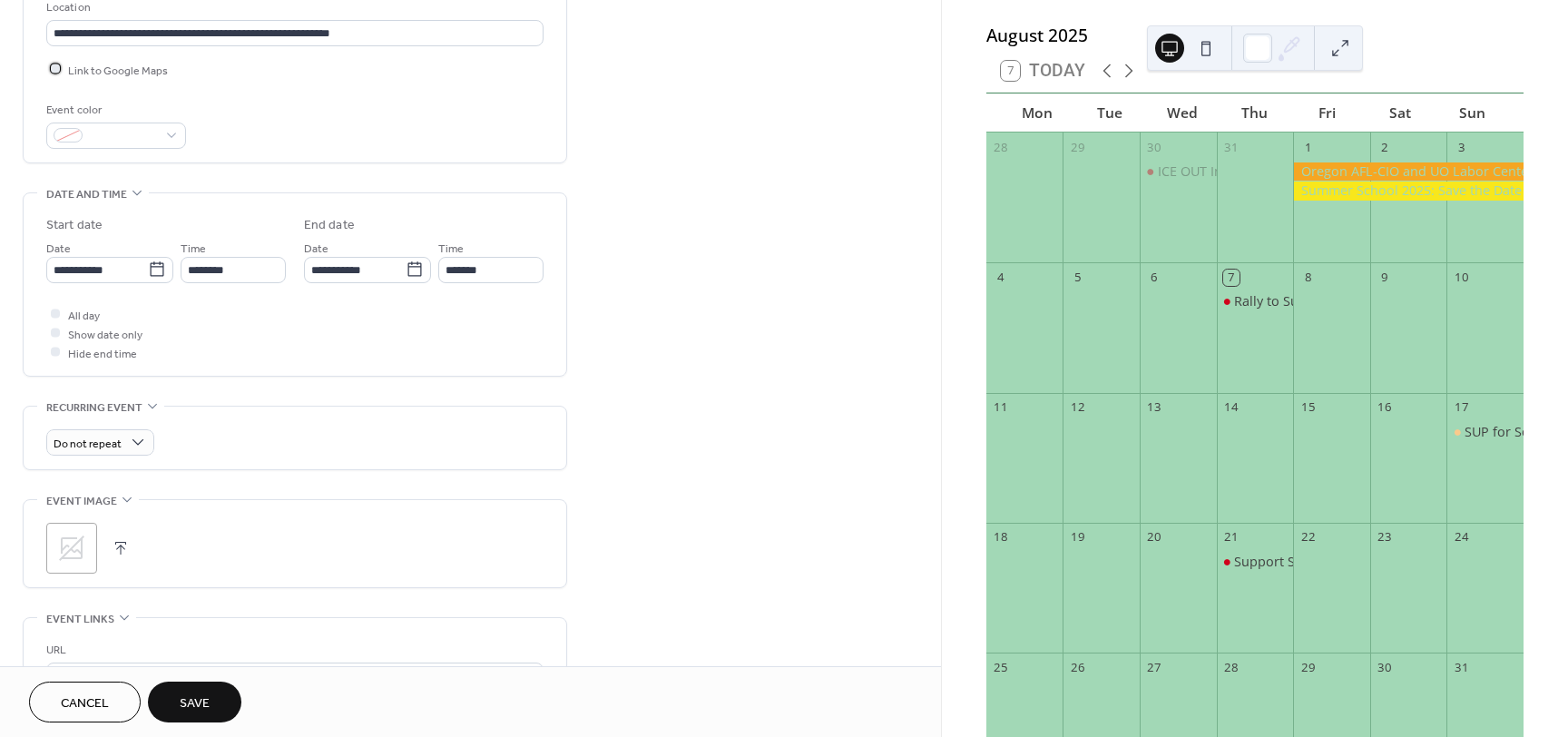 scroll, scrollTop: 412, scrollLeft: 0, axis: vertical 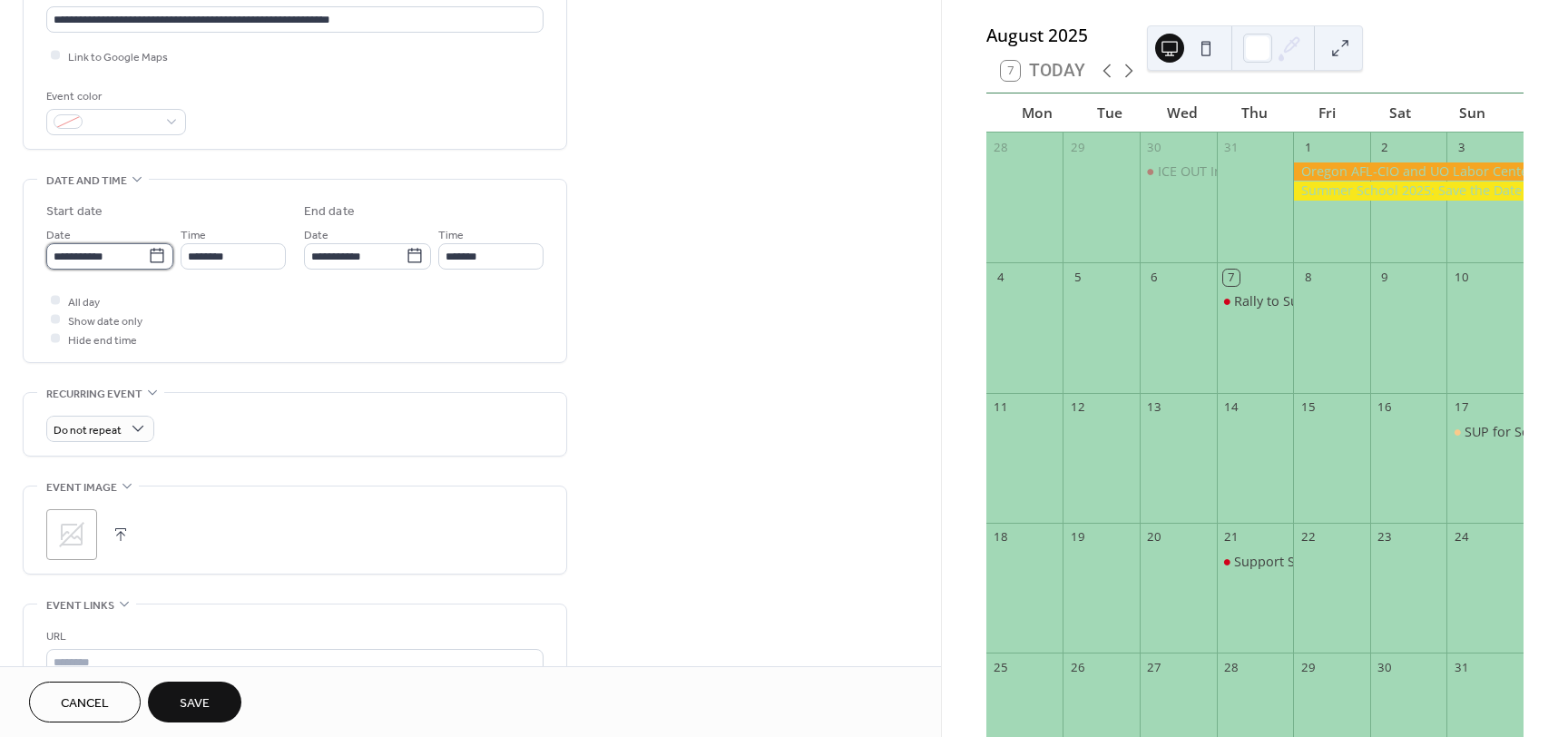 click on "**********" at bounding box center (97, 256) 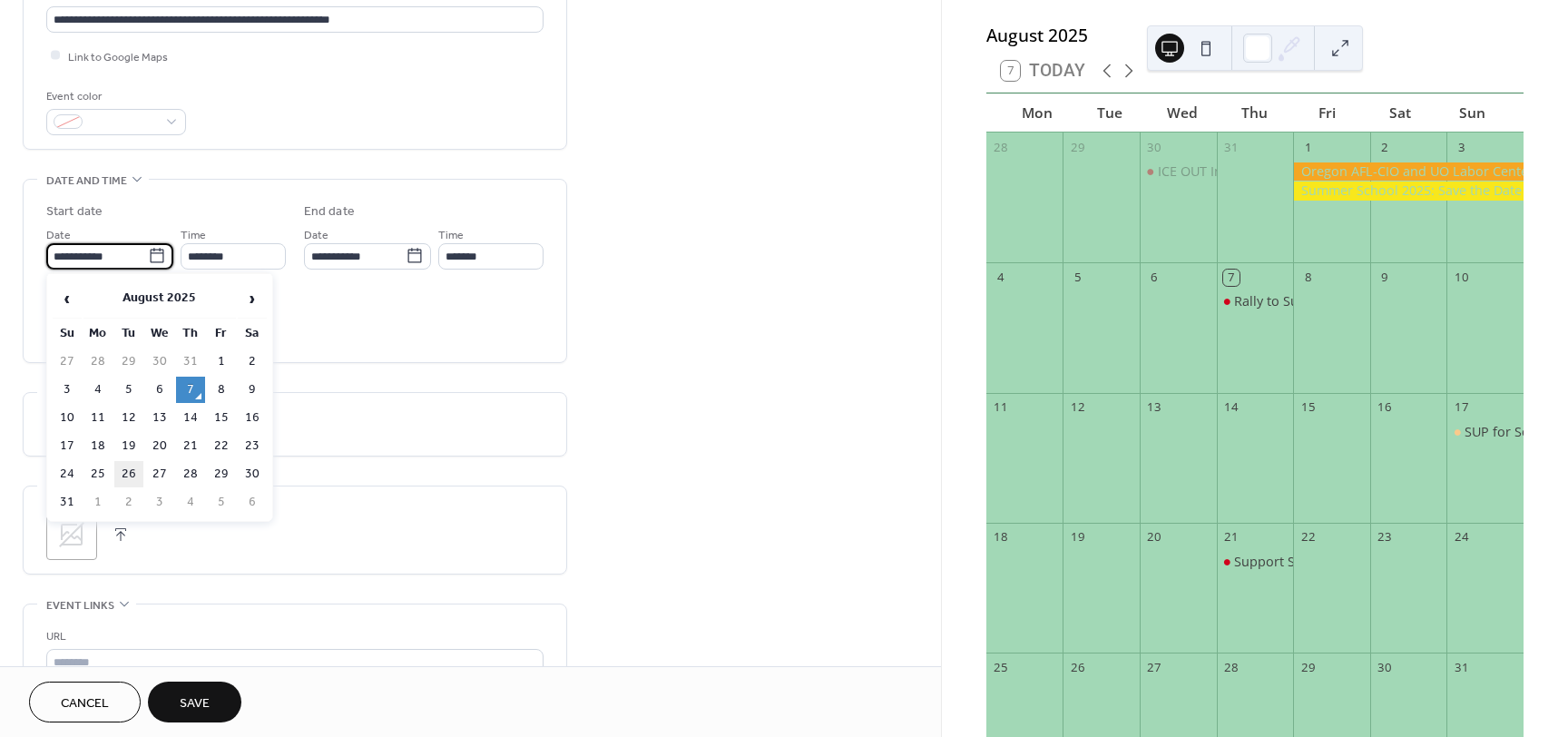 click on "26" at bounding box center (129, 474) 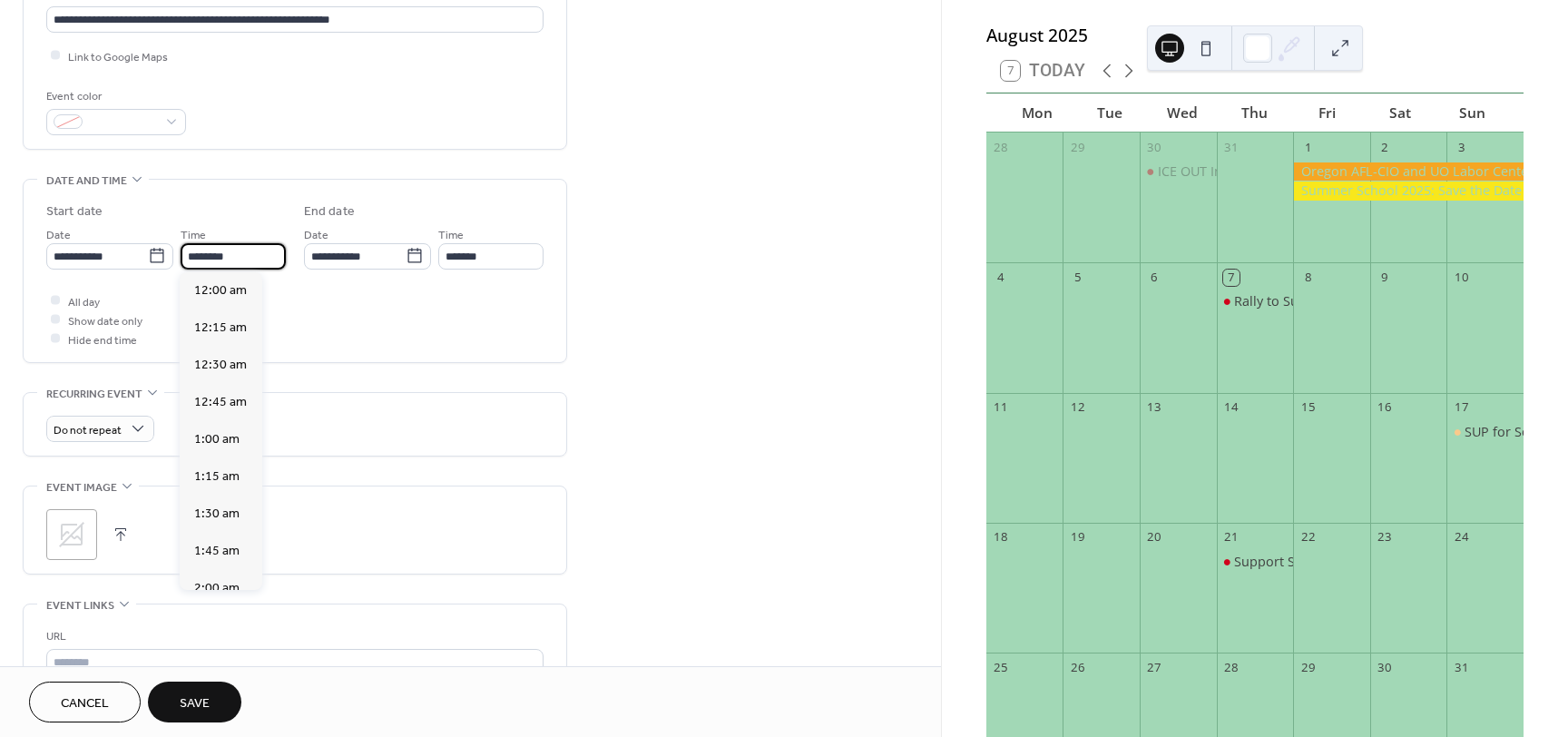 click on "********" at bounding box center (233, 256) 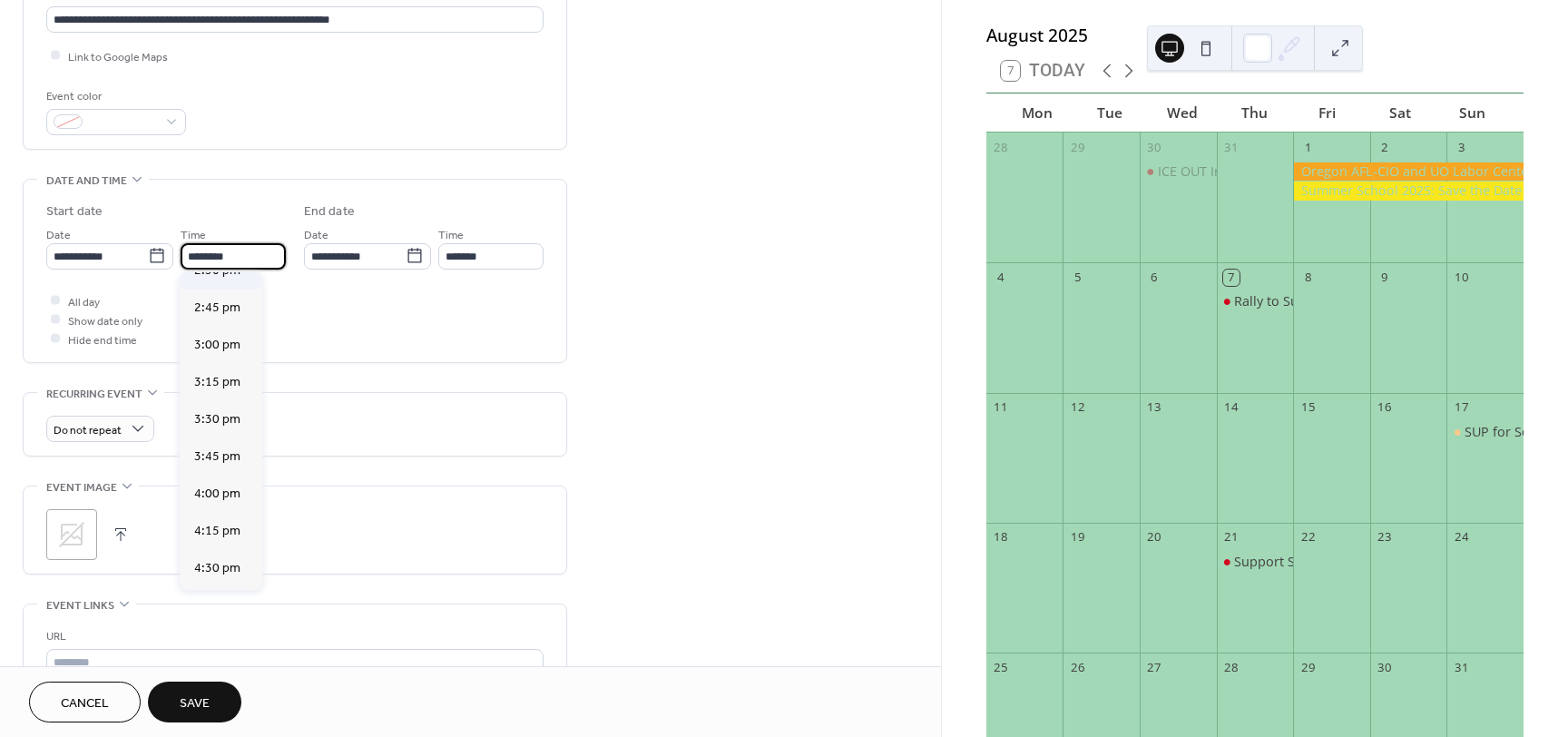 scroll, scrollTop: 2182, scrollLeft: 0, axis: vertical 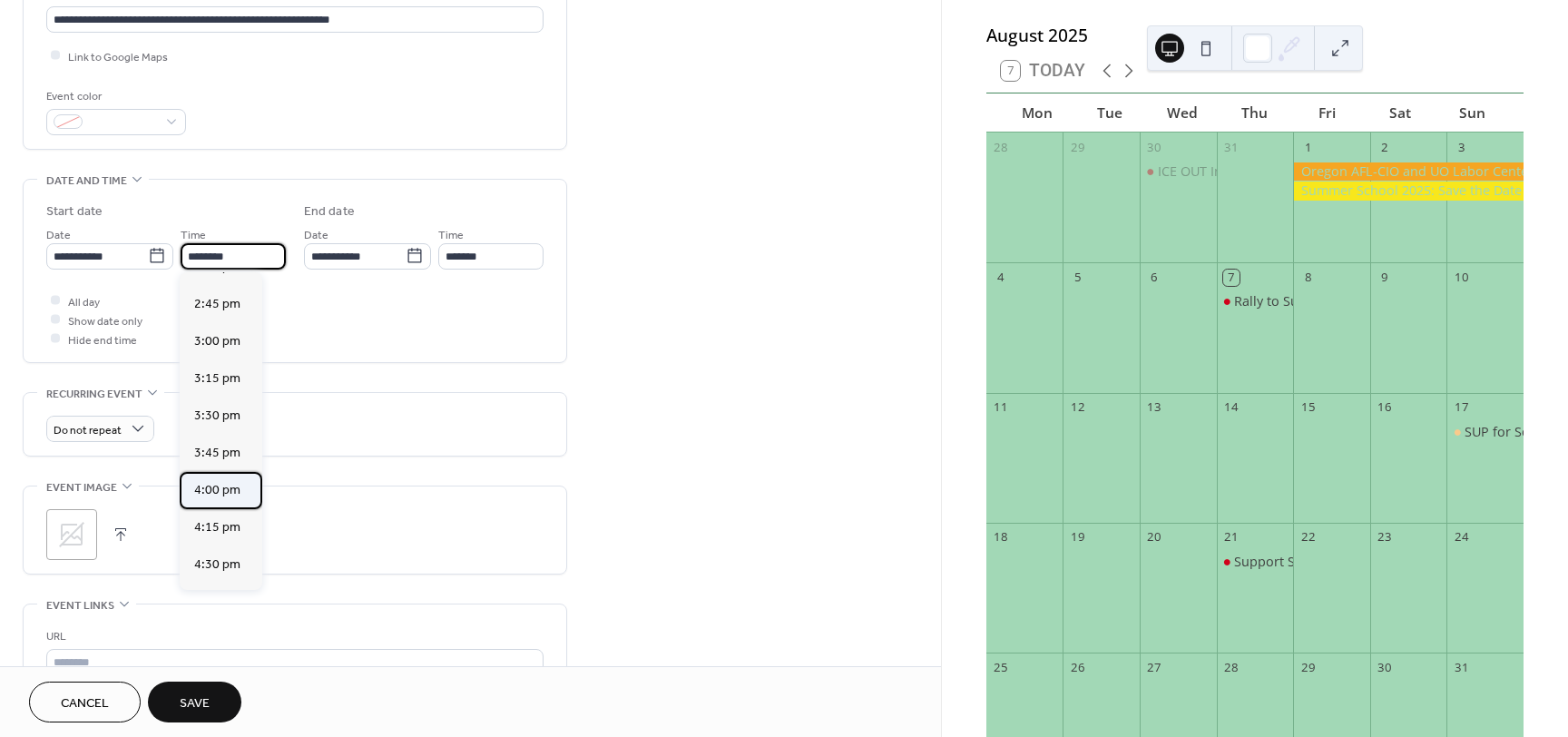 click on "4:00 pm" at bounding box center [217, 489] 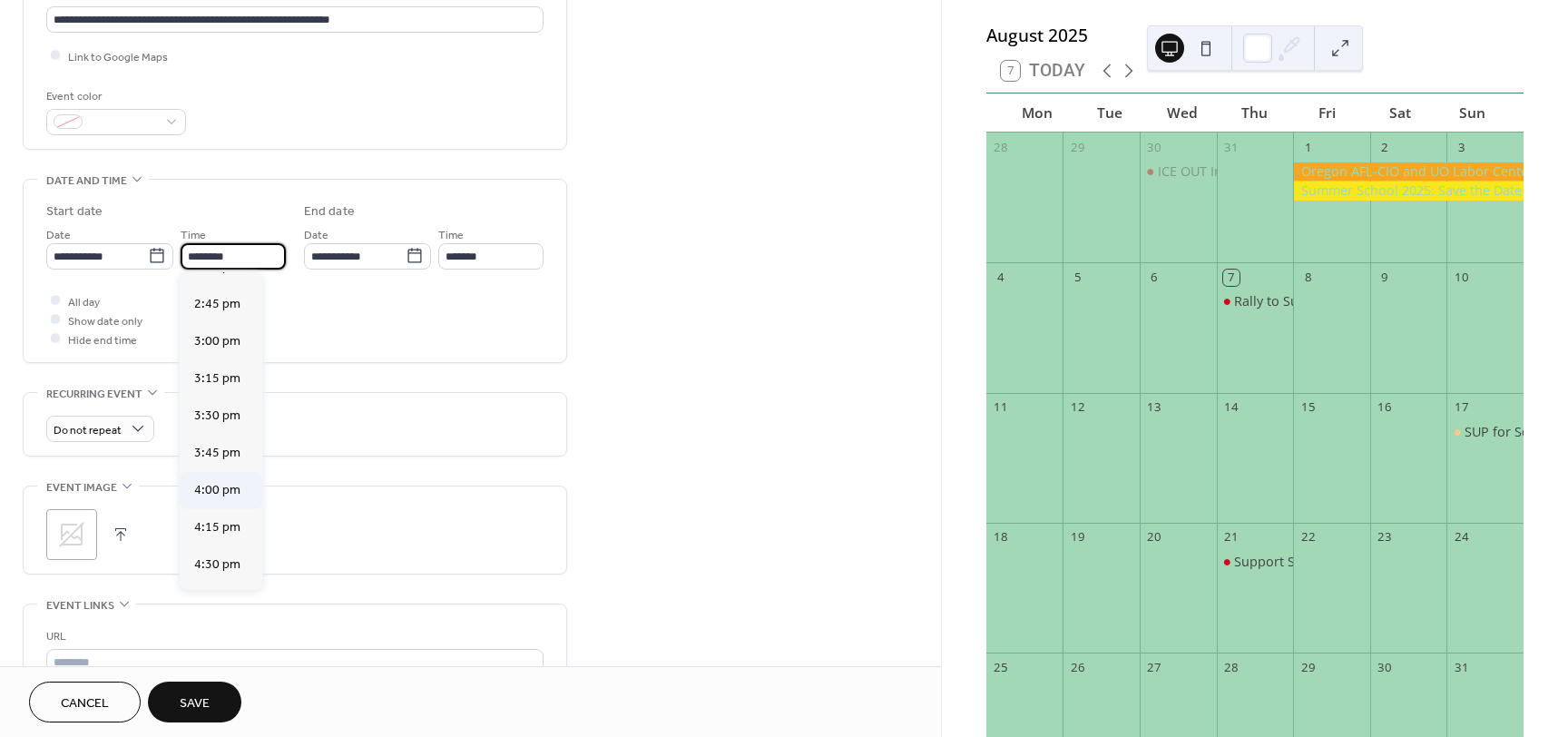 type on "*******" 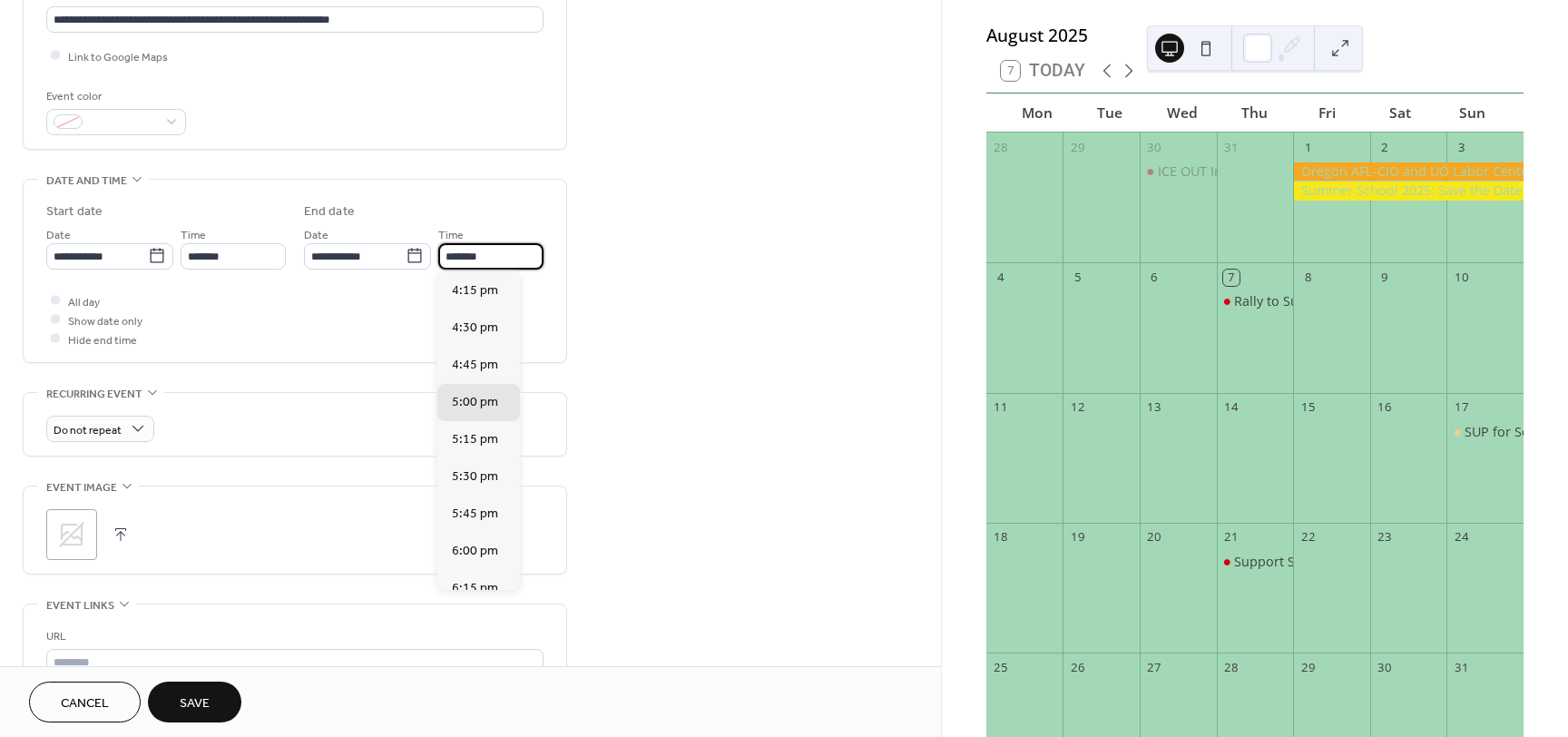 click on "*******" at bounding box center [491, 256] 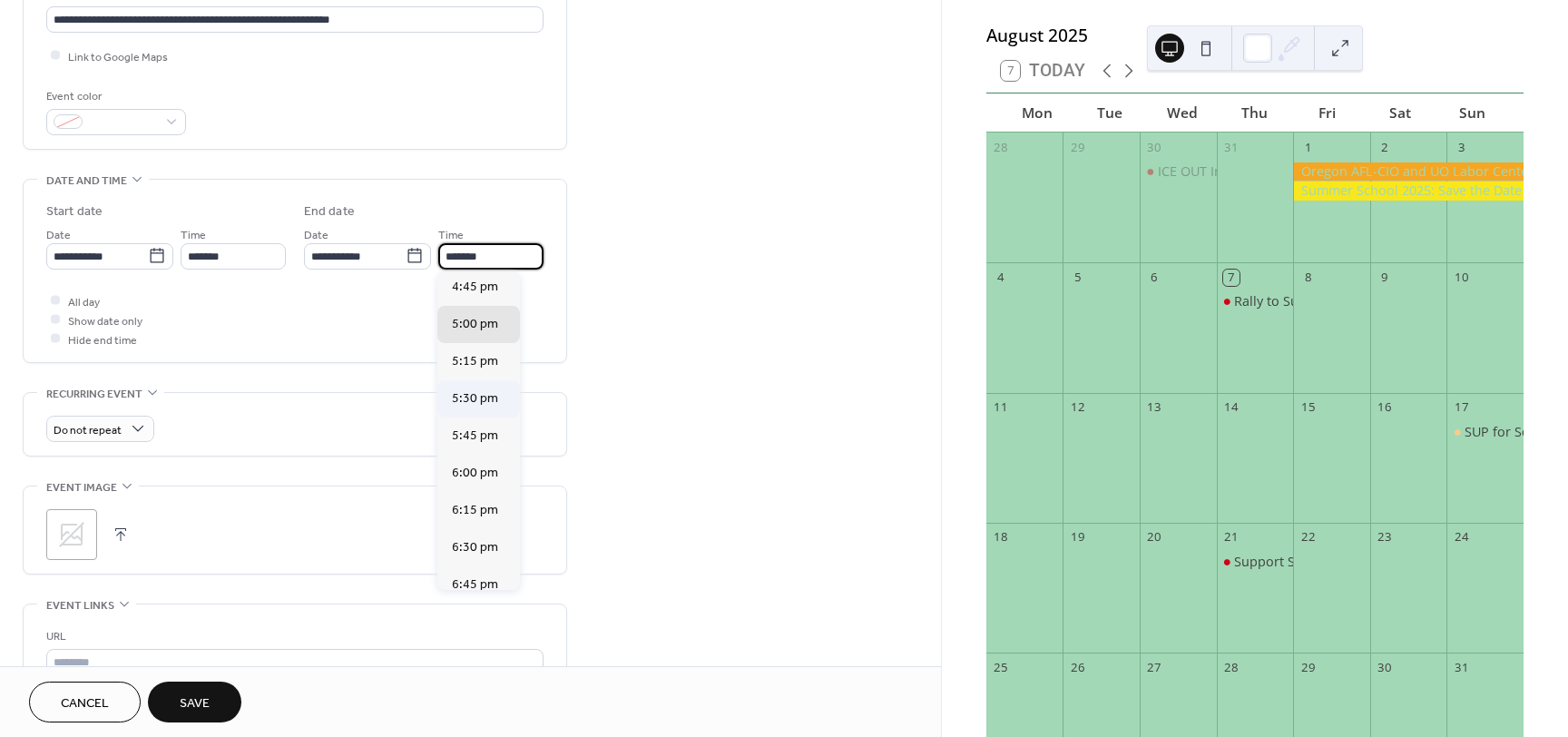 scroll, scrollTop: 82, scrollLeft: 0, axis: vertical 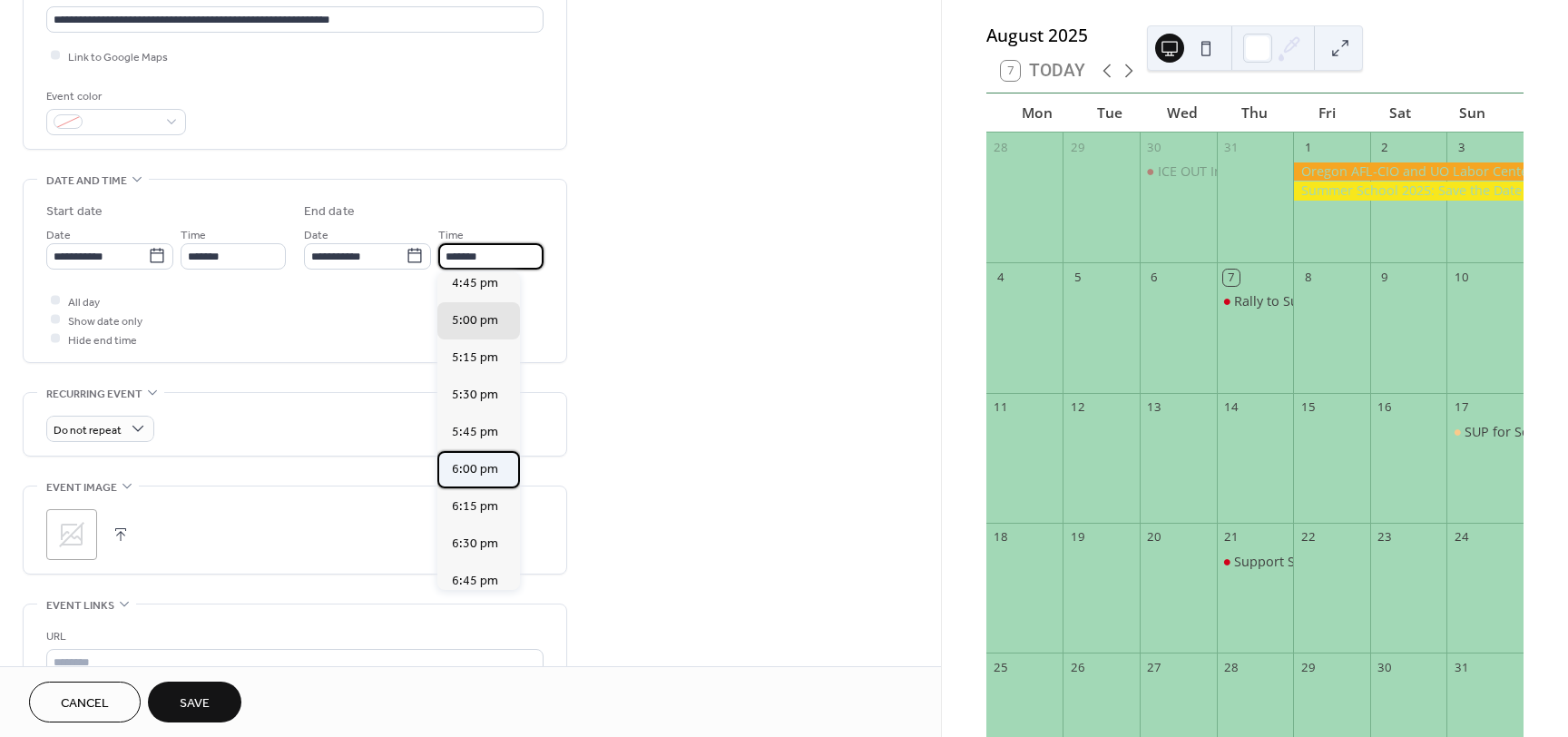 click on "6:00 pm" at bounding box center [475, 468] 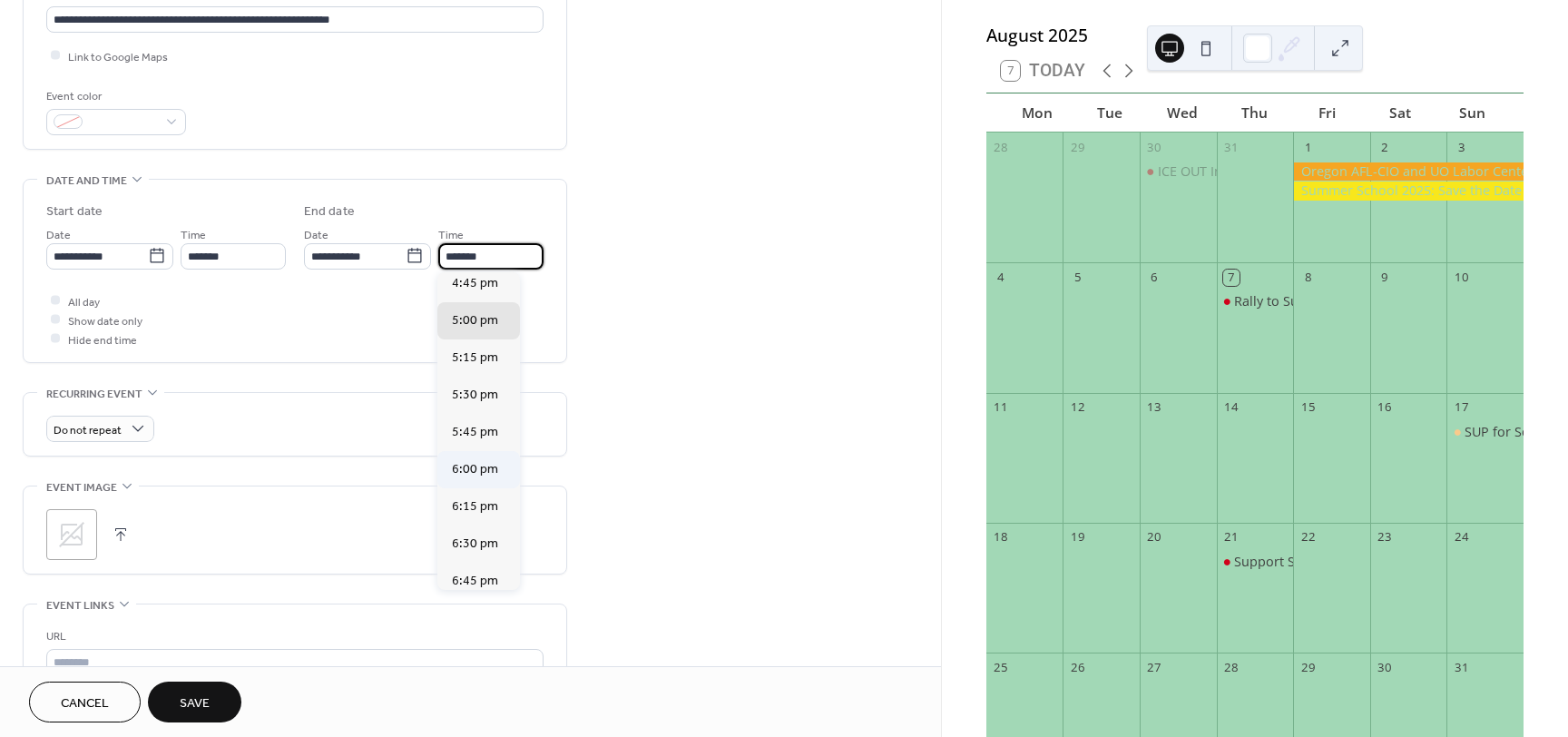 type on "*******" 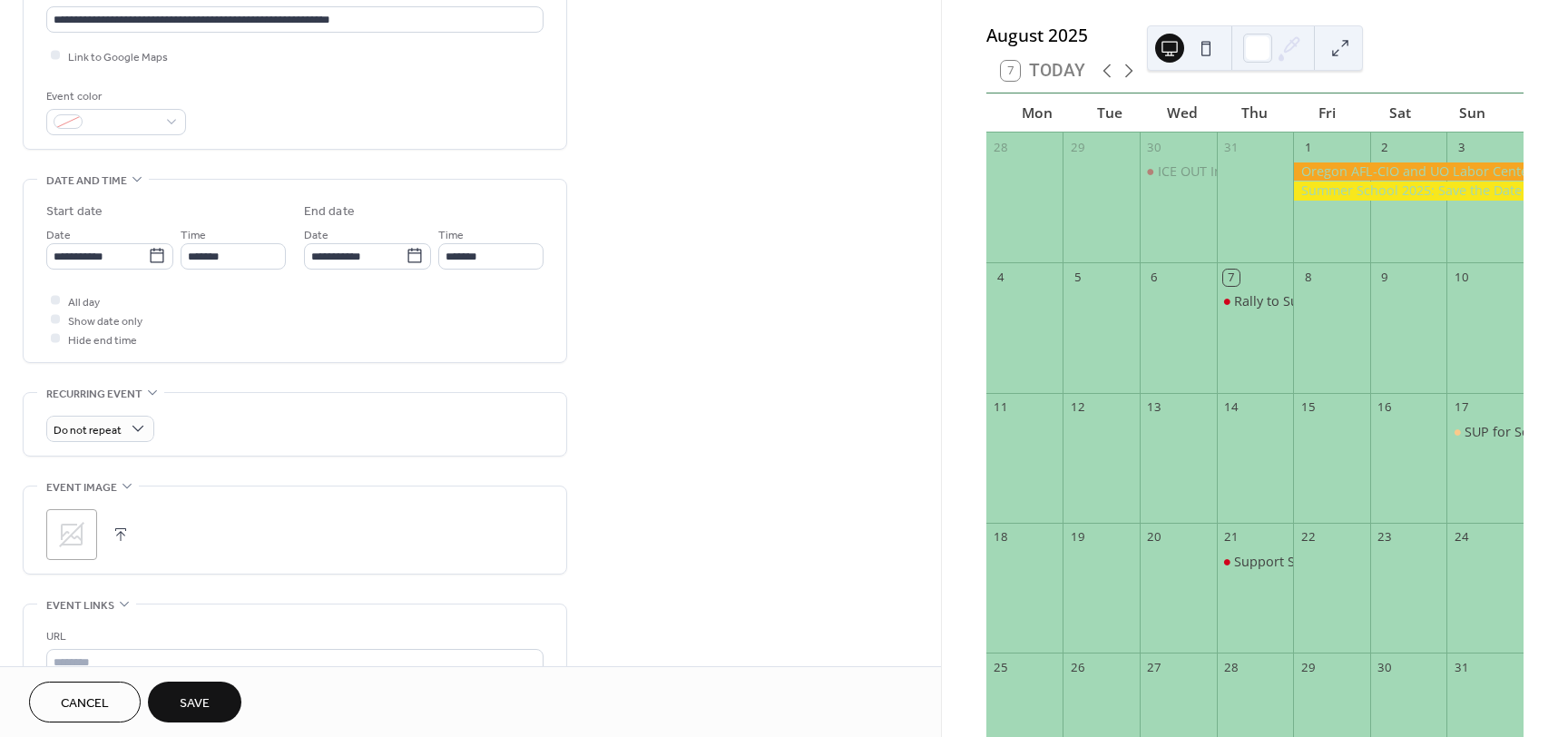 click on "**********" at bounding box center (470, 312) 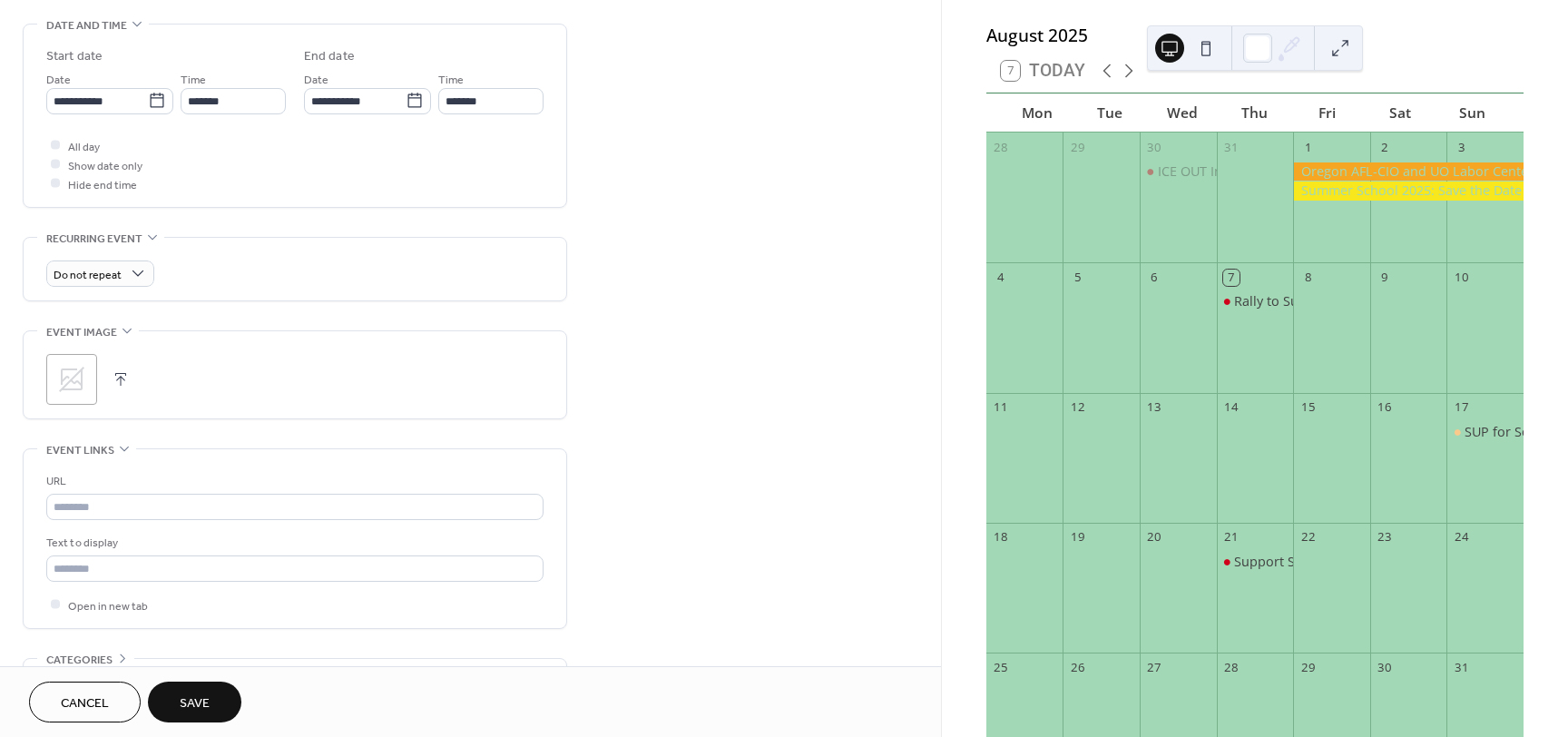 scroll, scrollTop: 681, scrollLeft: 0, axis: vertical 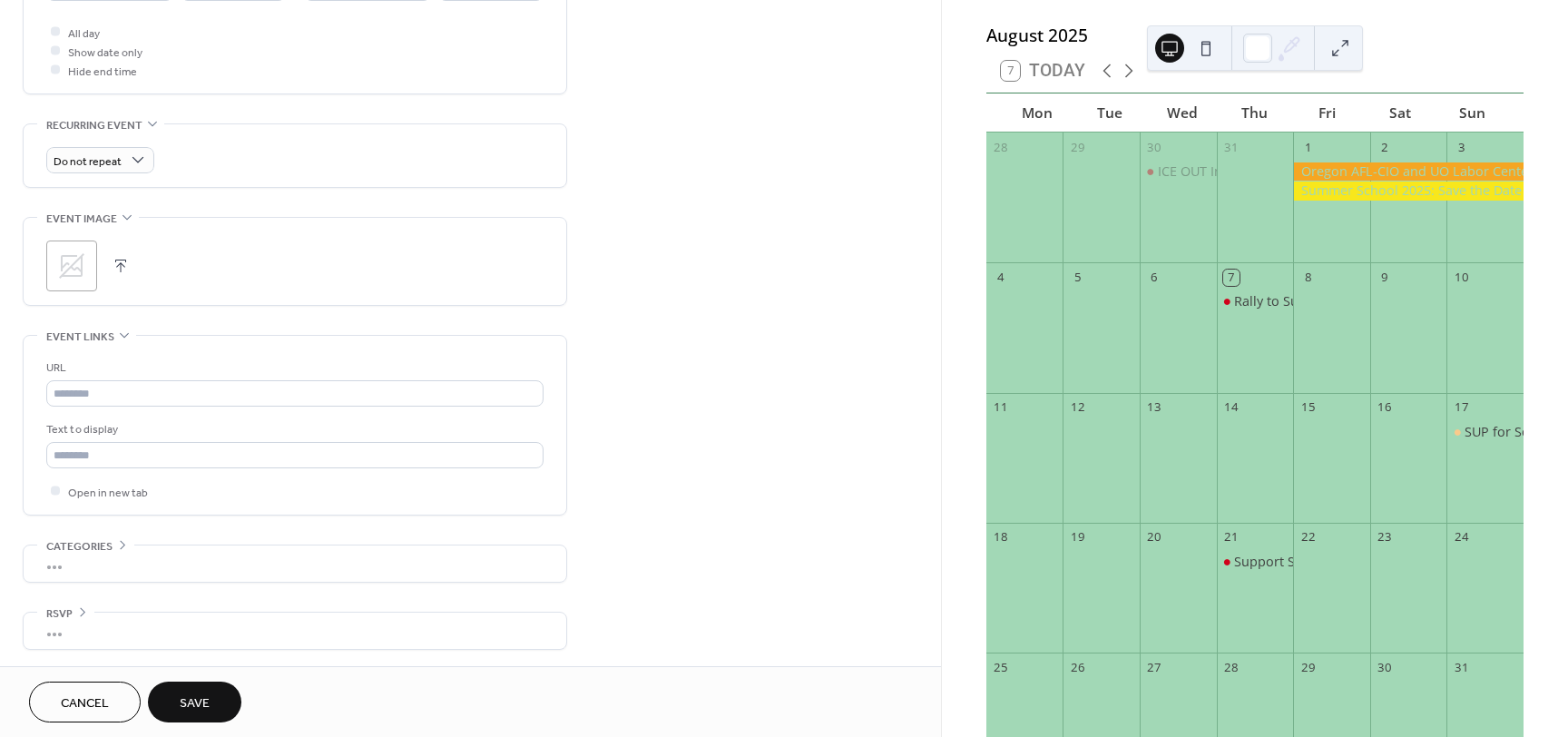 click on "Save" at bounding box center [194, 703] 